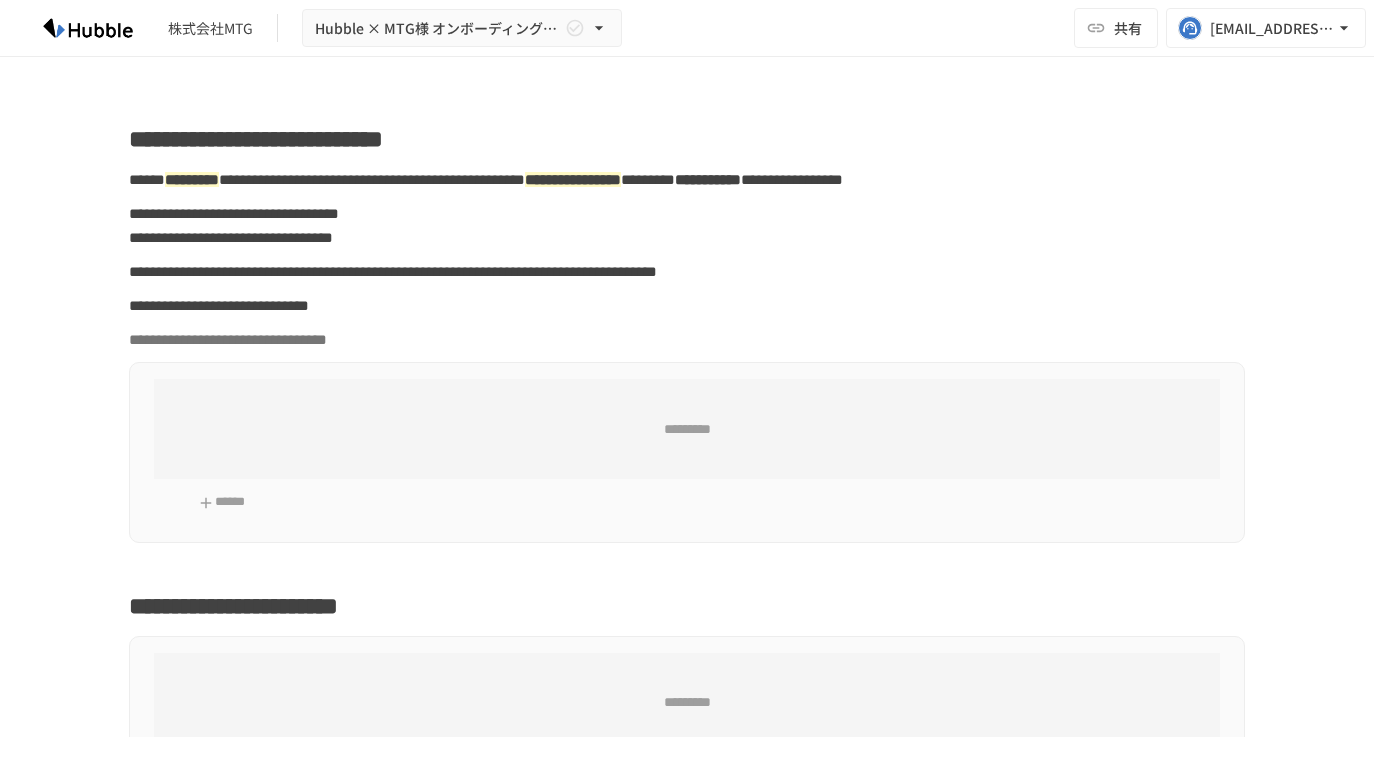 scroll, scrollTop: 0, scrollLeft: 0, axis: both 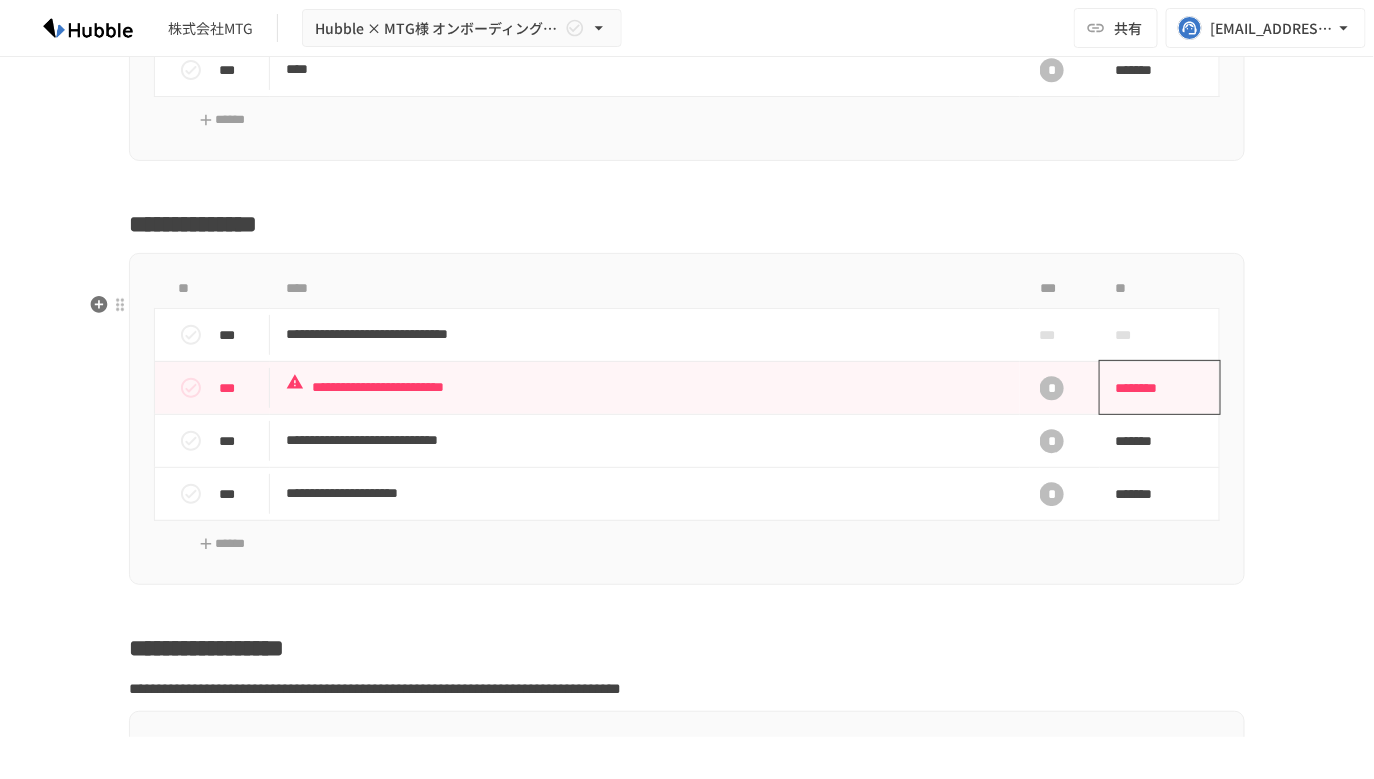 click on "********" at bounding box center (1153, 388) 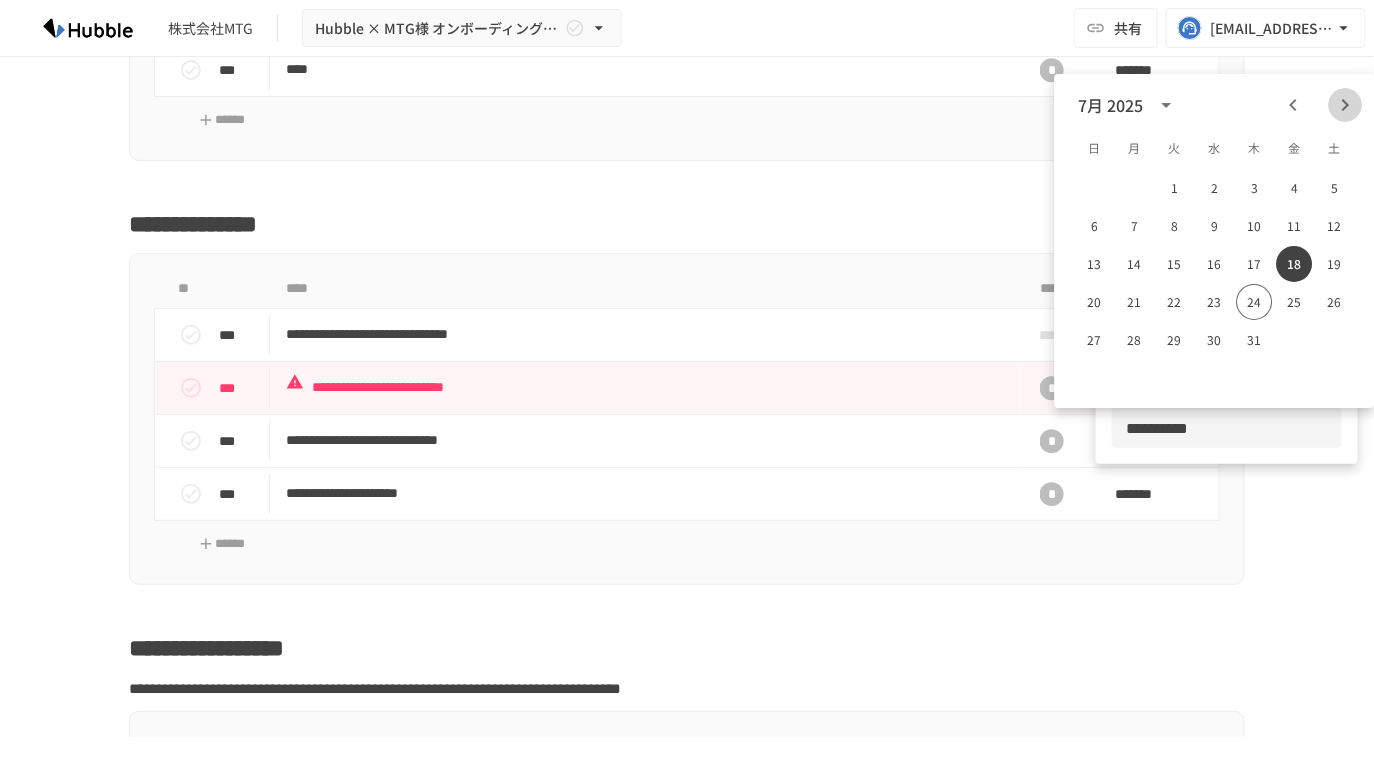 click 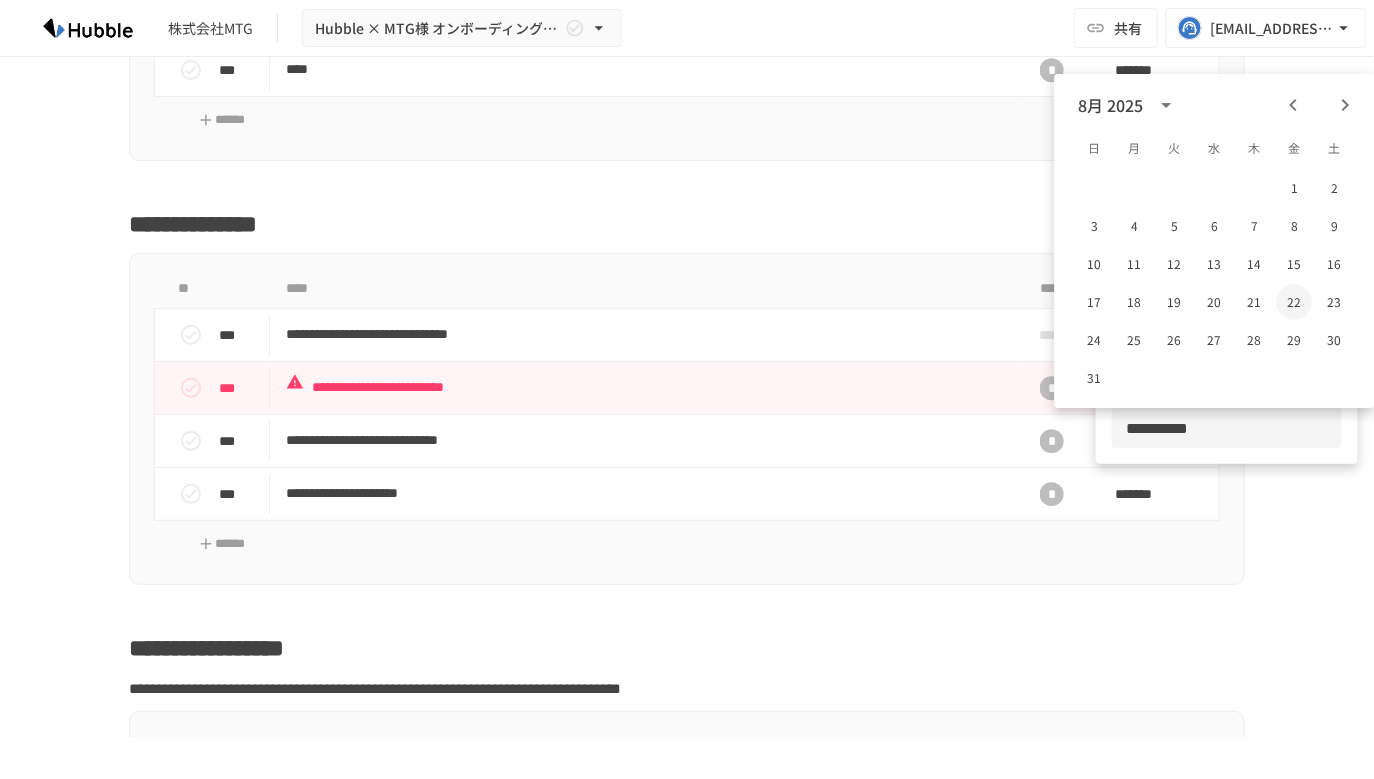 click on "22" at bounding box center (1295, 302) 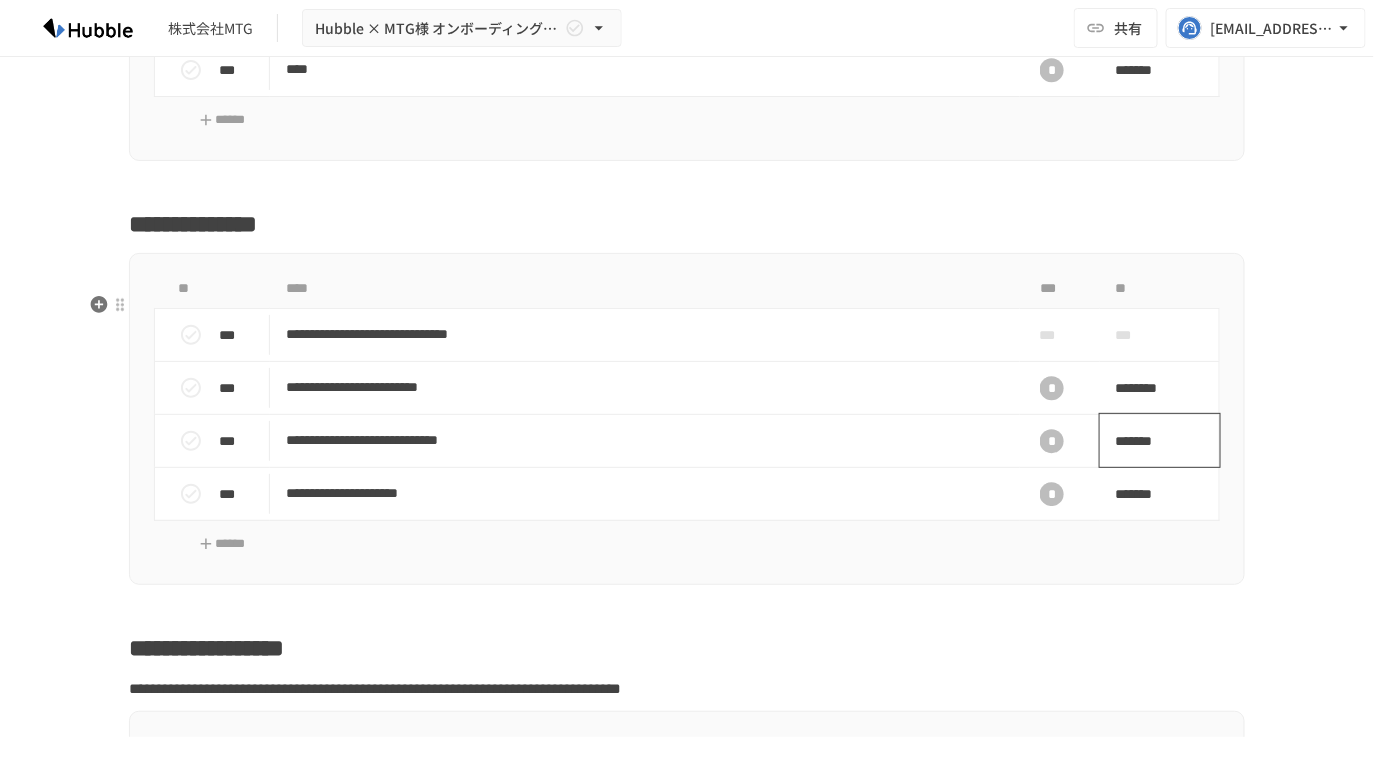 click on "*******" at bounding box center [1149, 441] 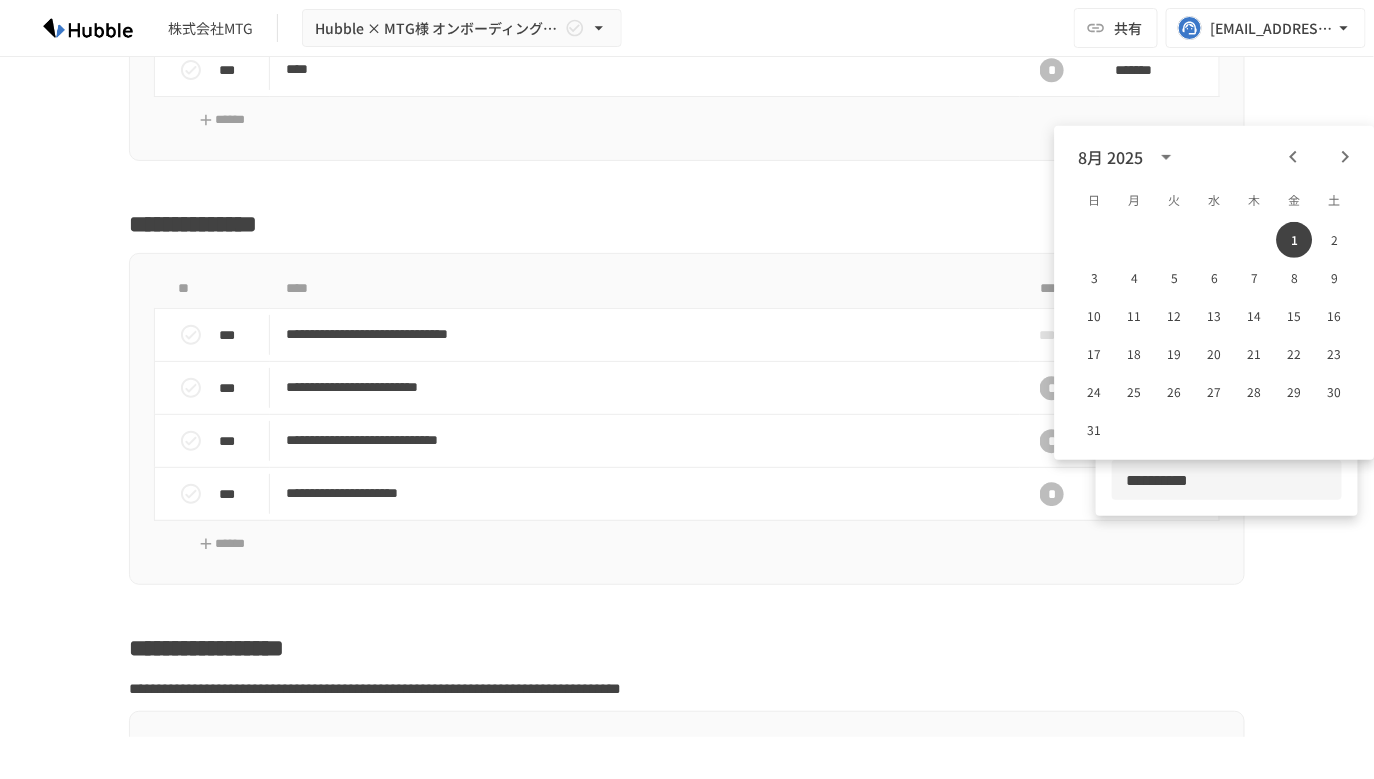 click at bounding box center (1346, 157) 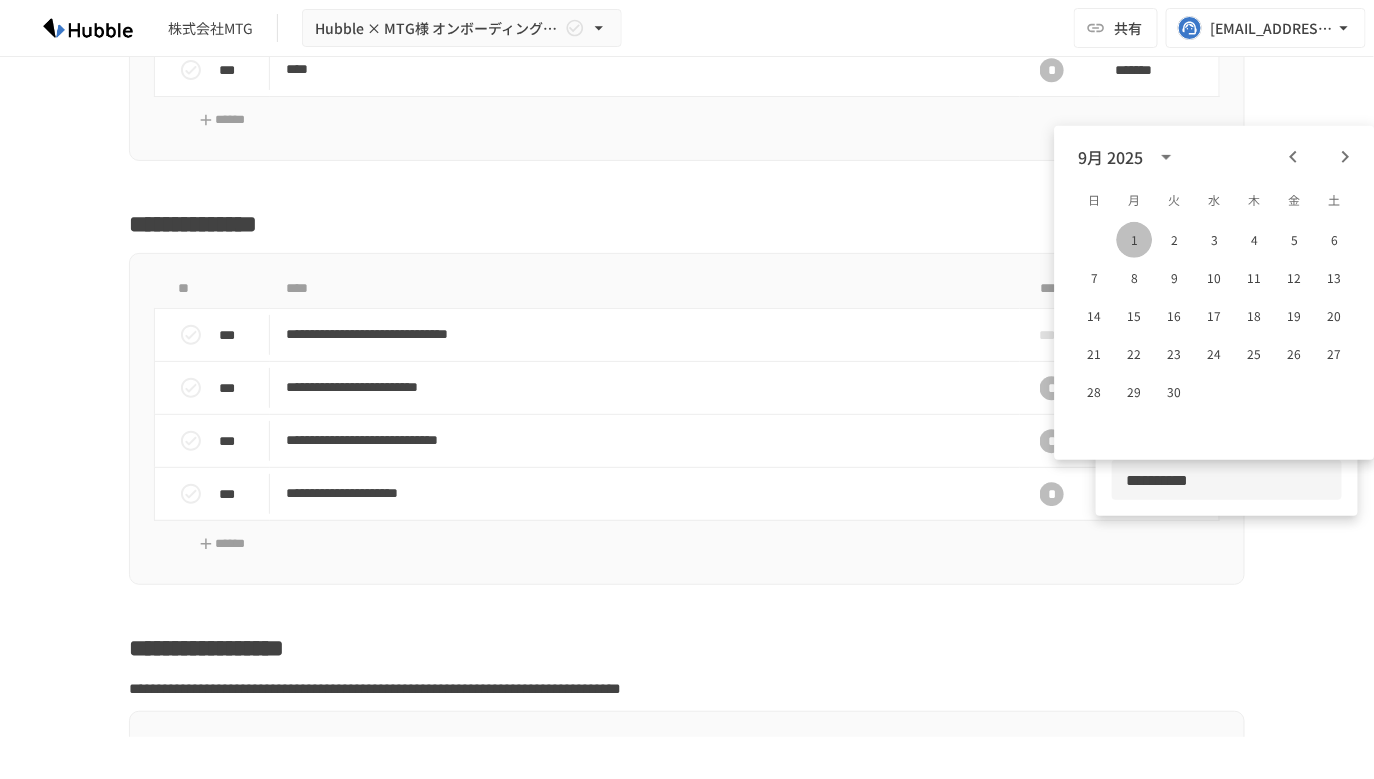 click on "1" at bounding box center (1135, 240) 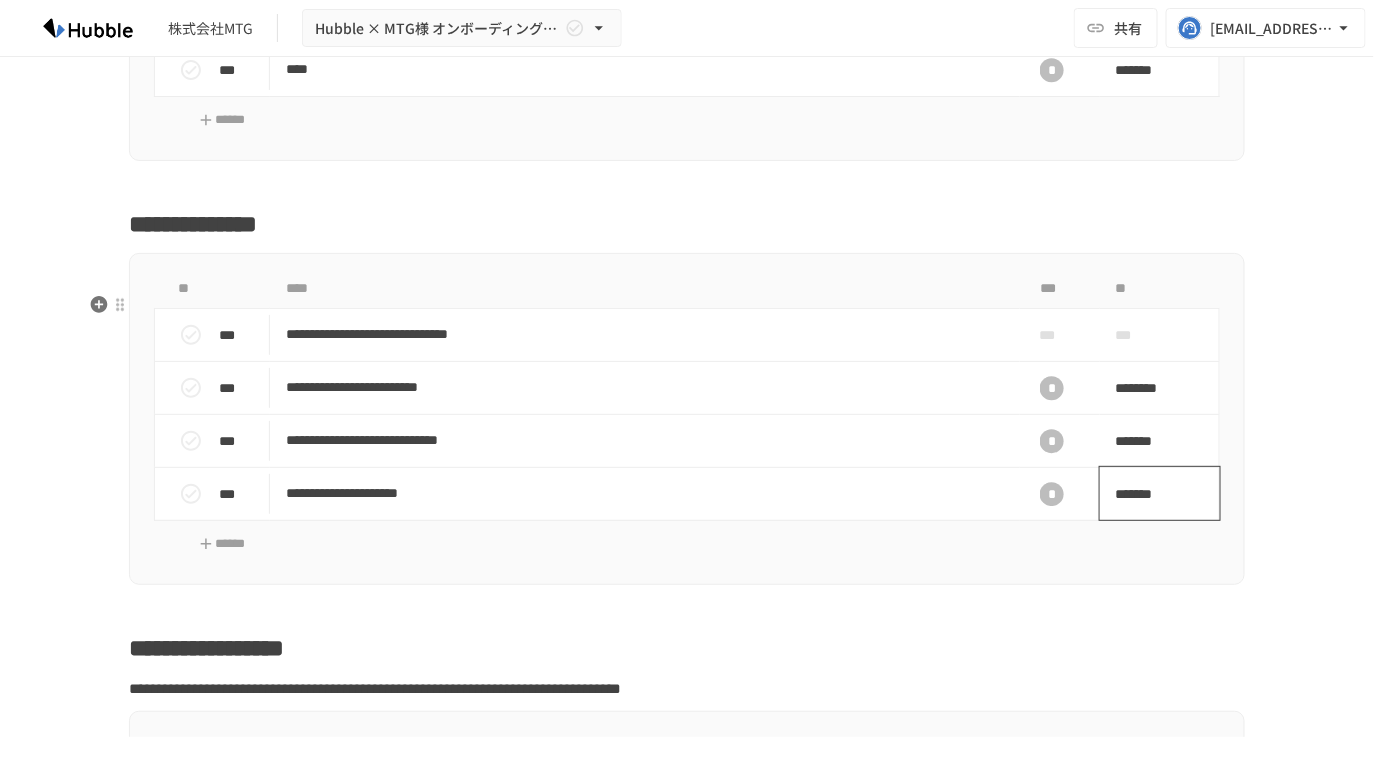 click on "*******" at bounding box center (1149, 494) 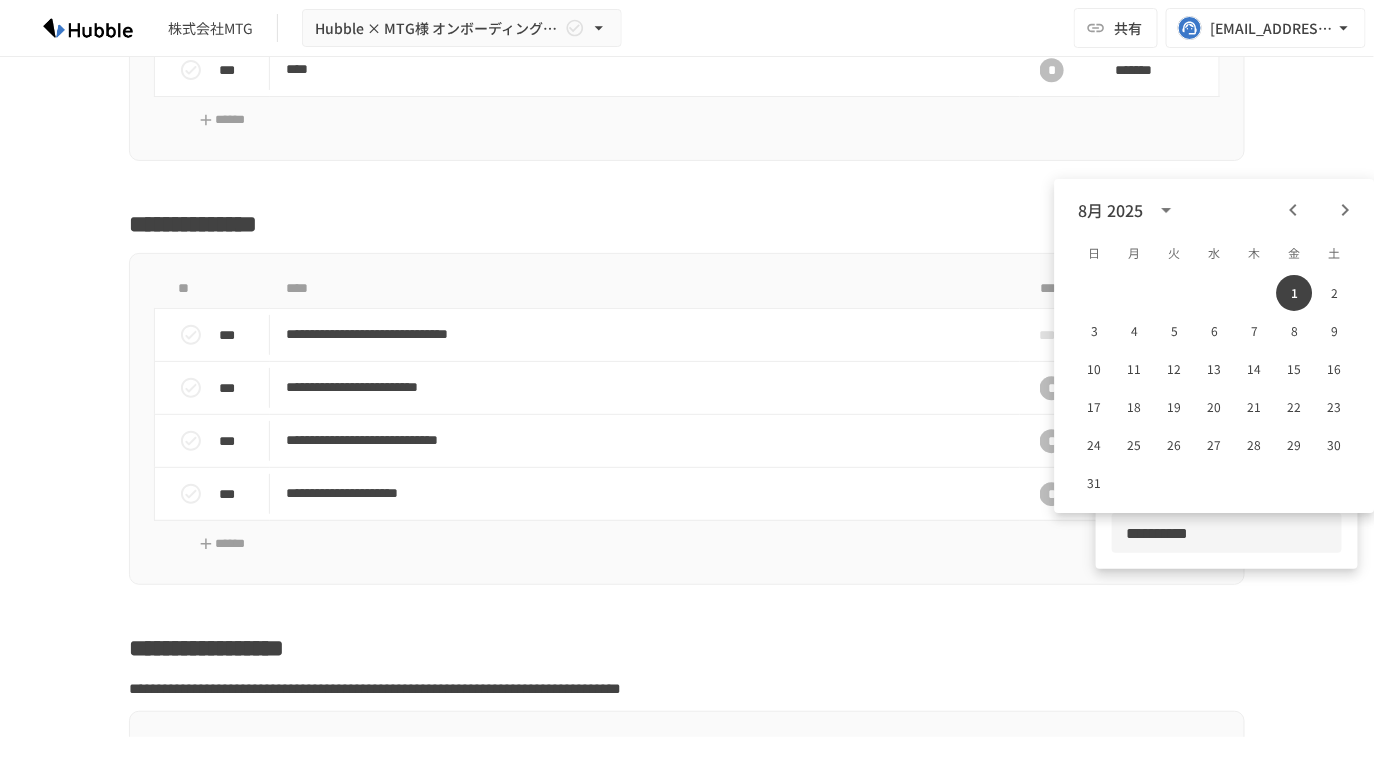 click 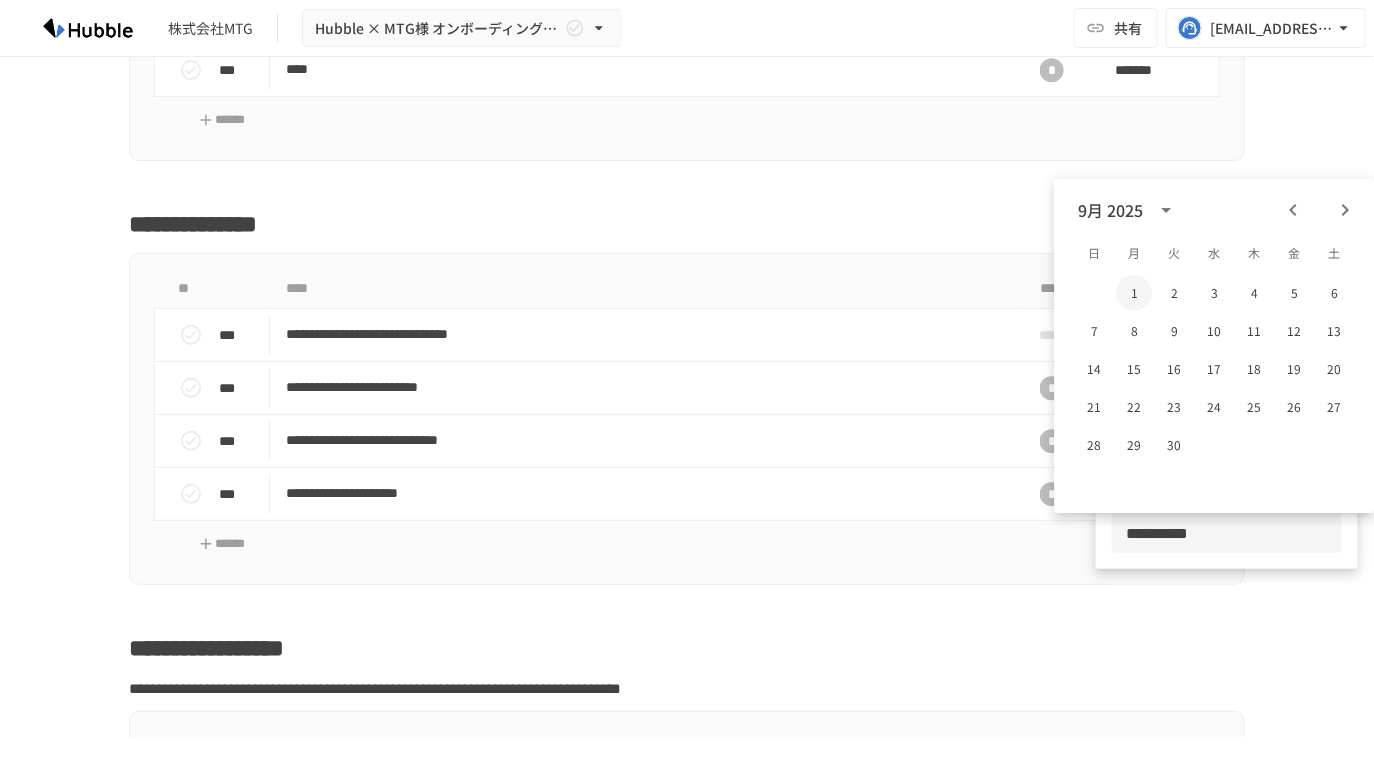 click on "1" at bounding box center (1135, 293) 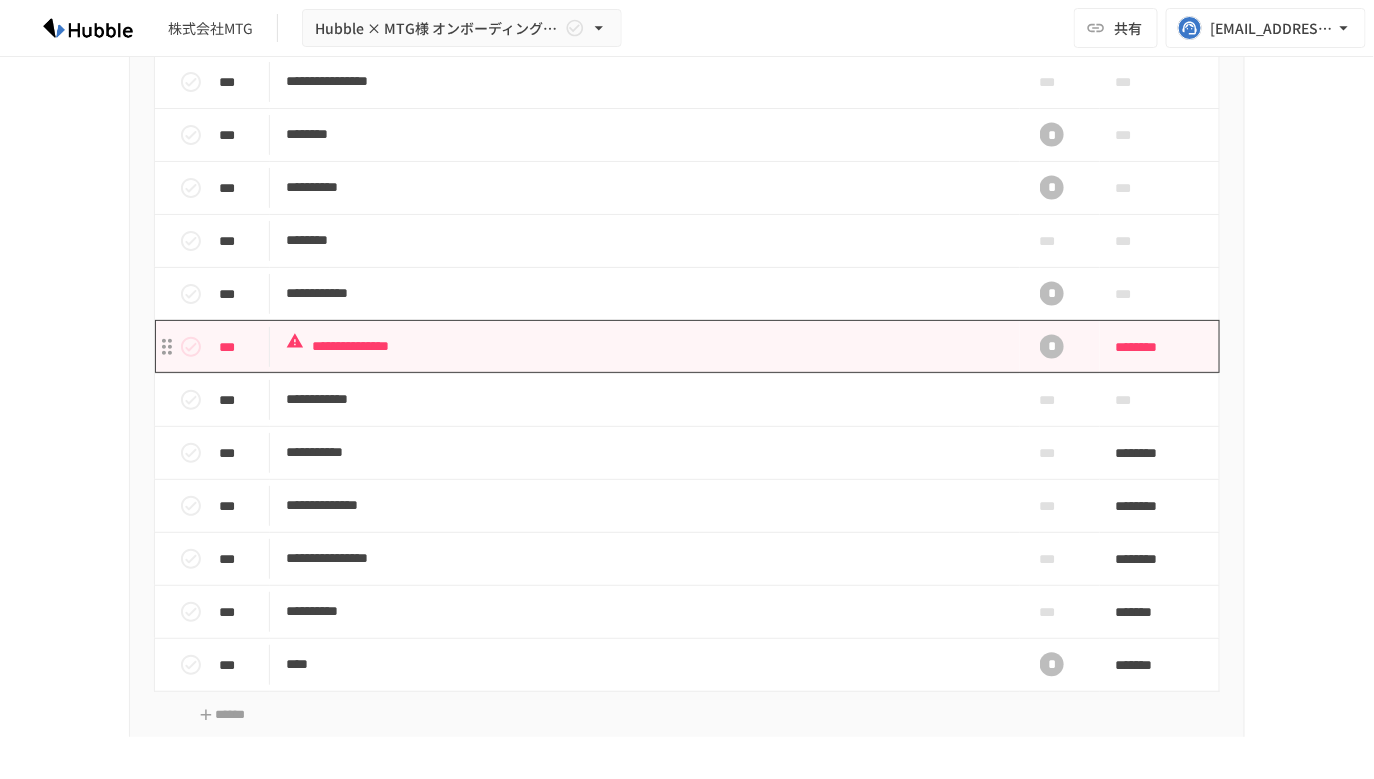 scroll, scrollTop: 3678, scrollLeft: 0, axis: vertical 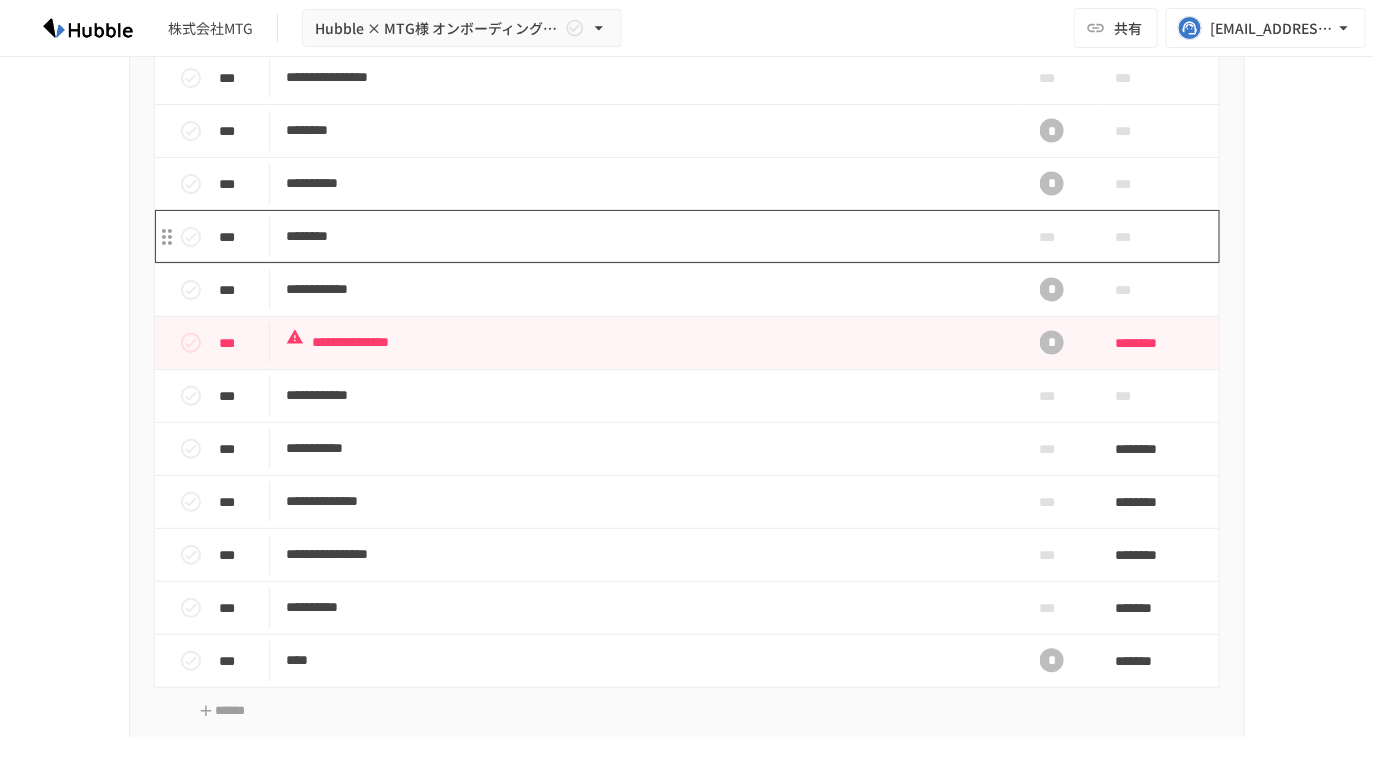 click on "********" at bounding box center [645, 236] 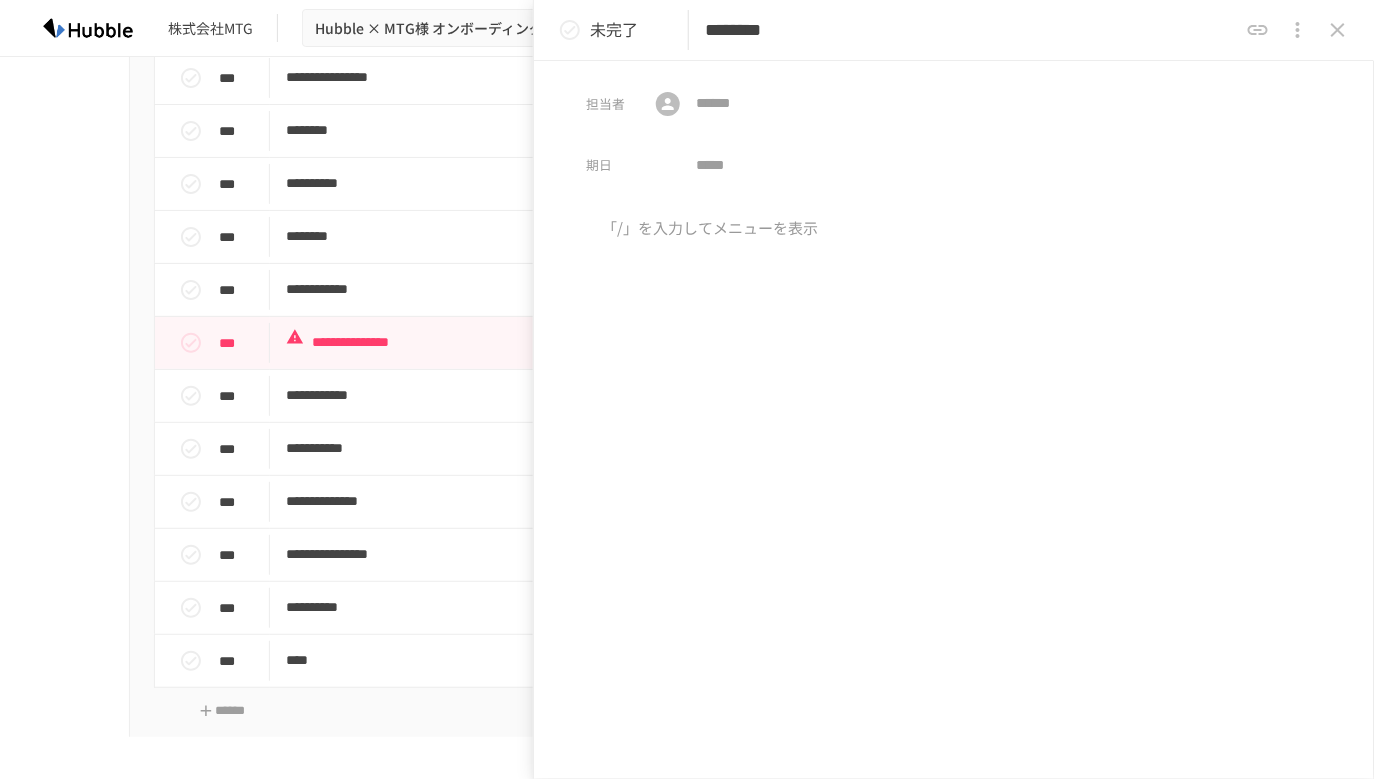 click on "********" at bounding box center [971, 30] 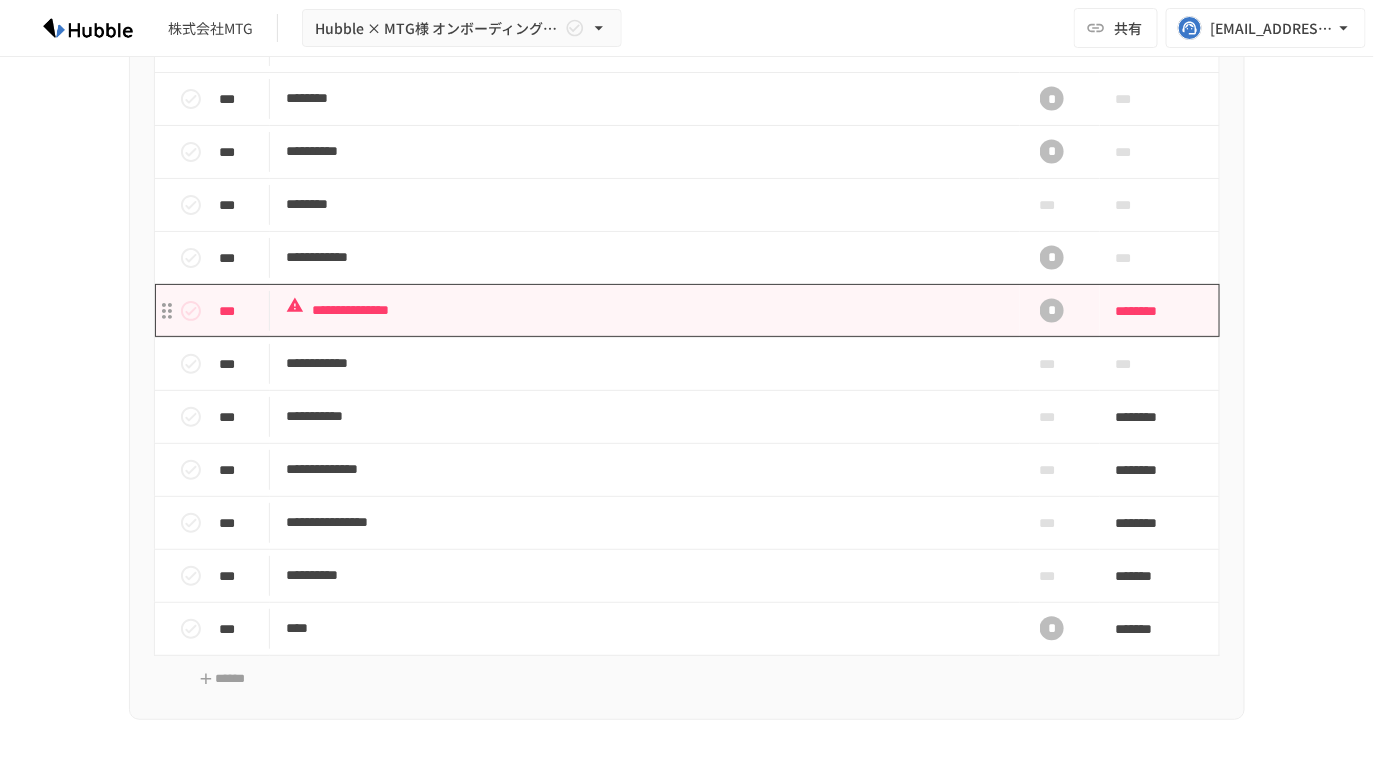 scroll, scrollTop: 3707, scrollLeft: 0, axis: vertical 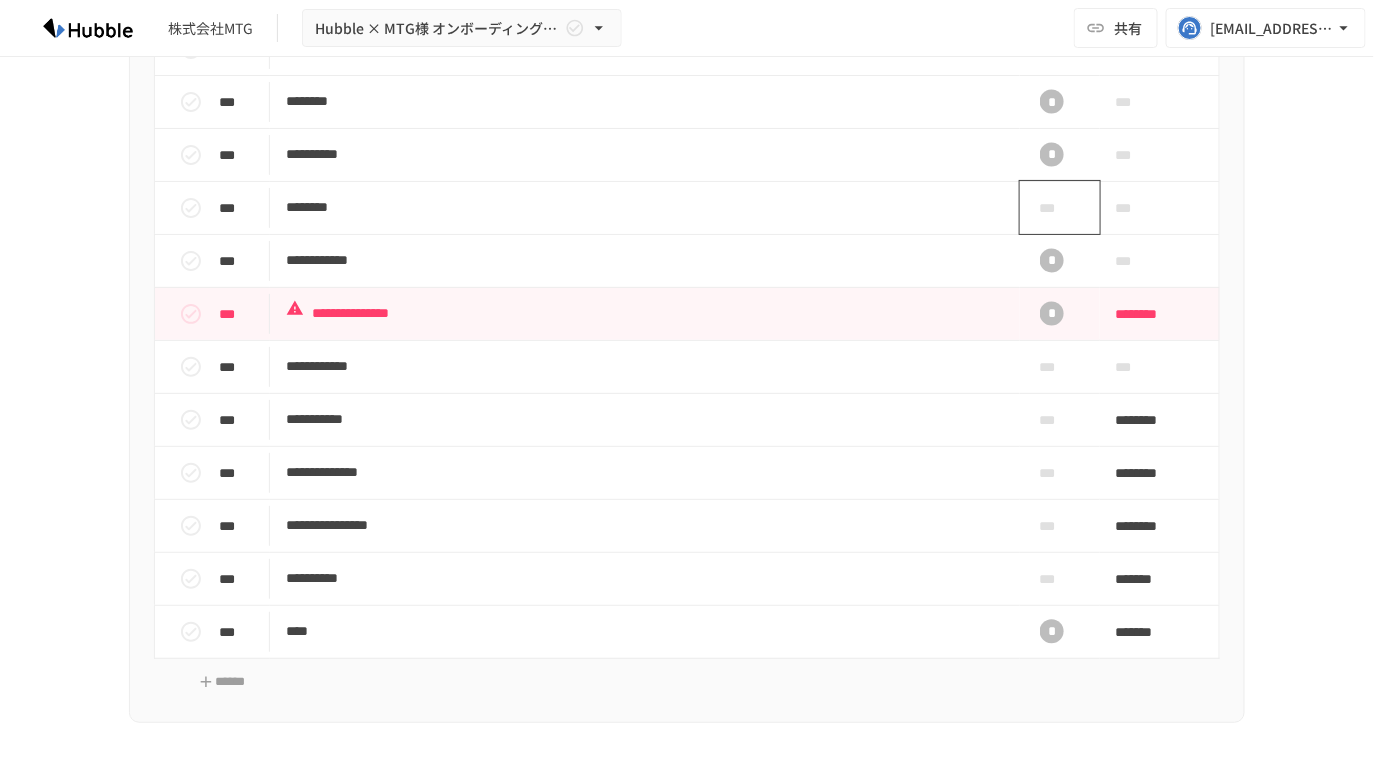 click on "***" at bounding box center (1052, 208) 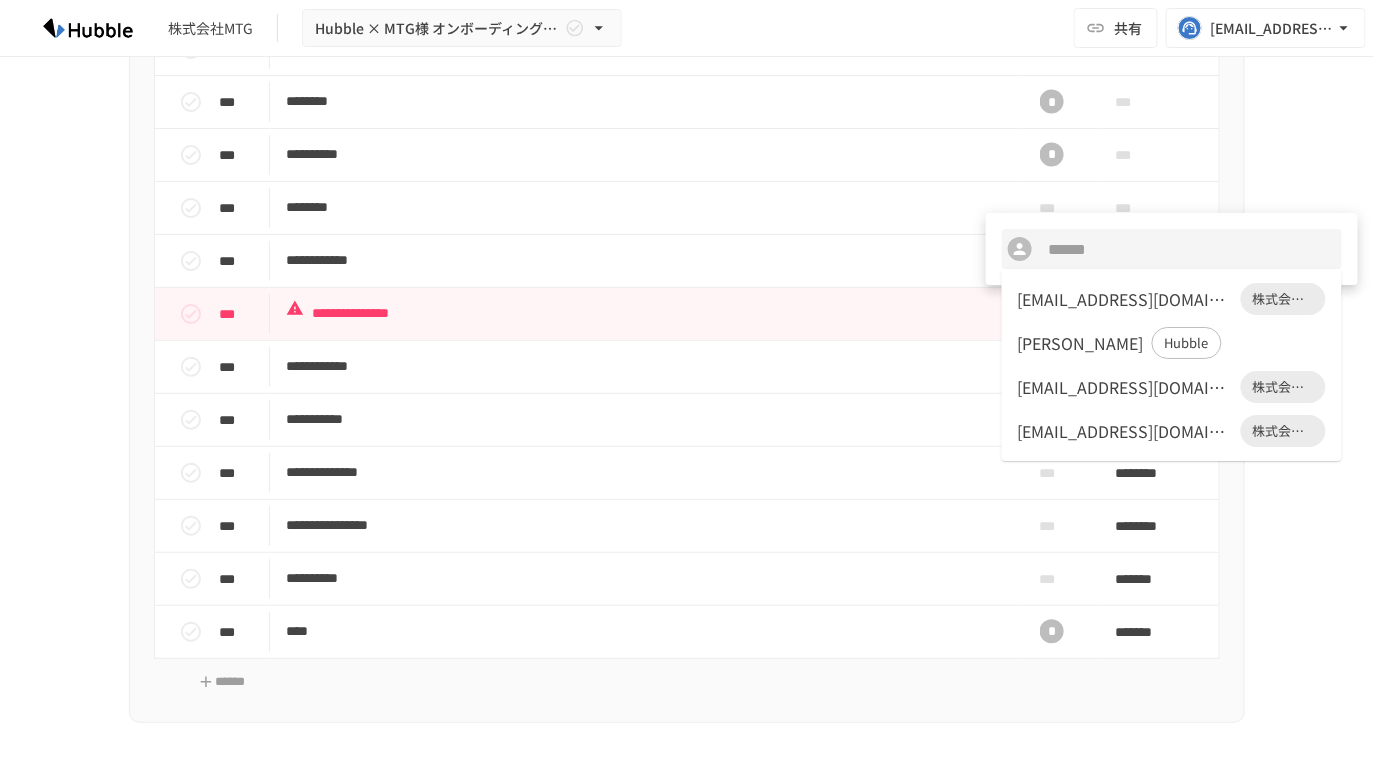click on "[EMAIL_ADDRESS][DOMAIN_NAME]" at bounding box center (1125, 299) 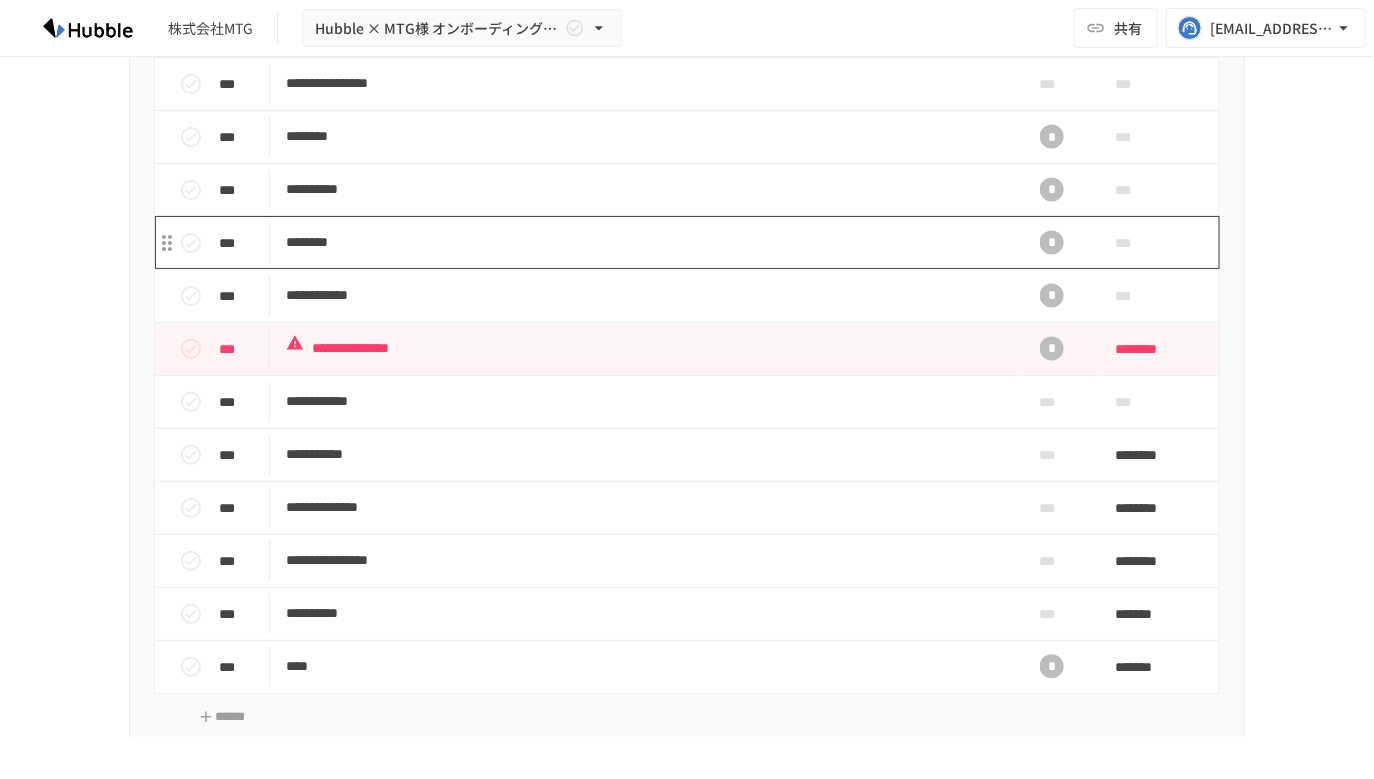 scroll, scrollTop: 3649, scrollLeft: 0, axis: vertical 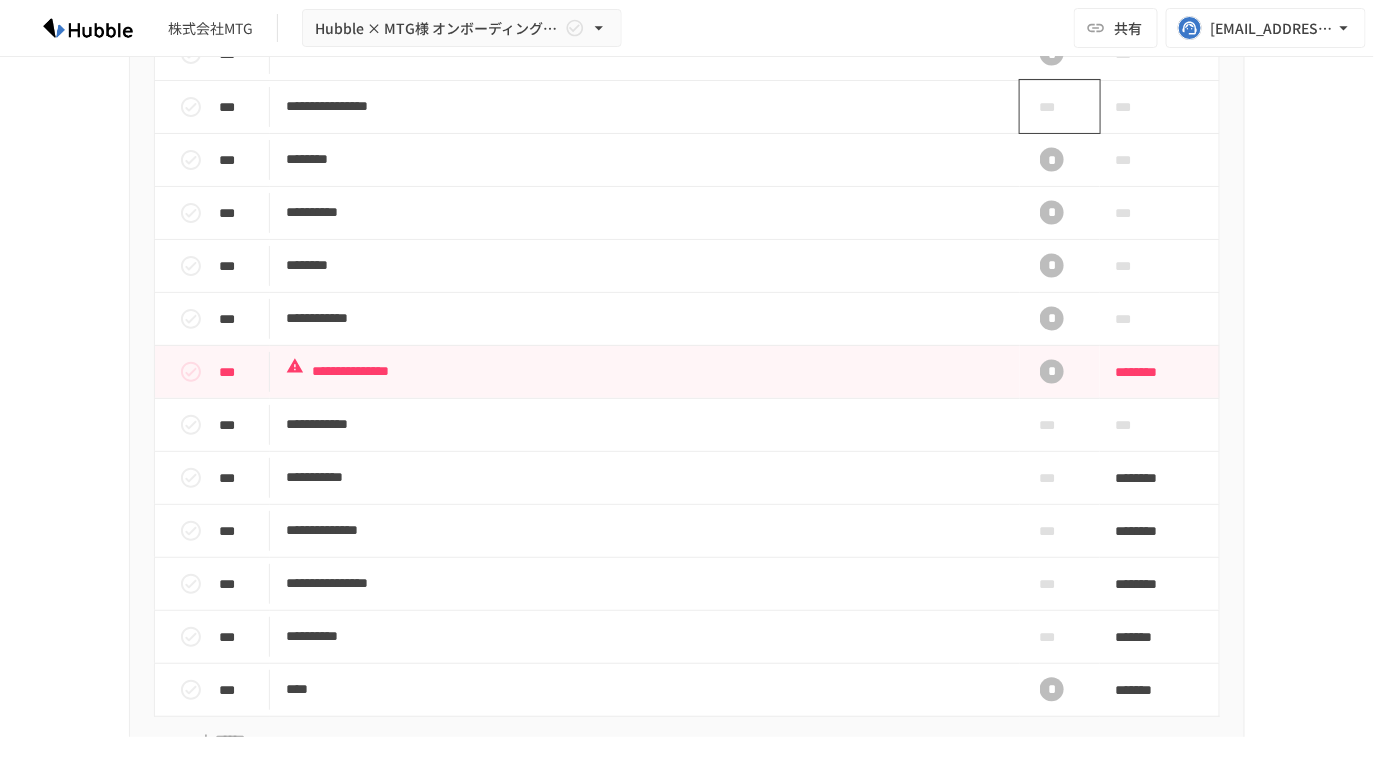 click on "***" at bounding box center (1052, 107) 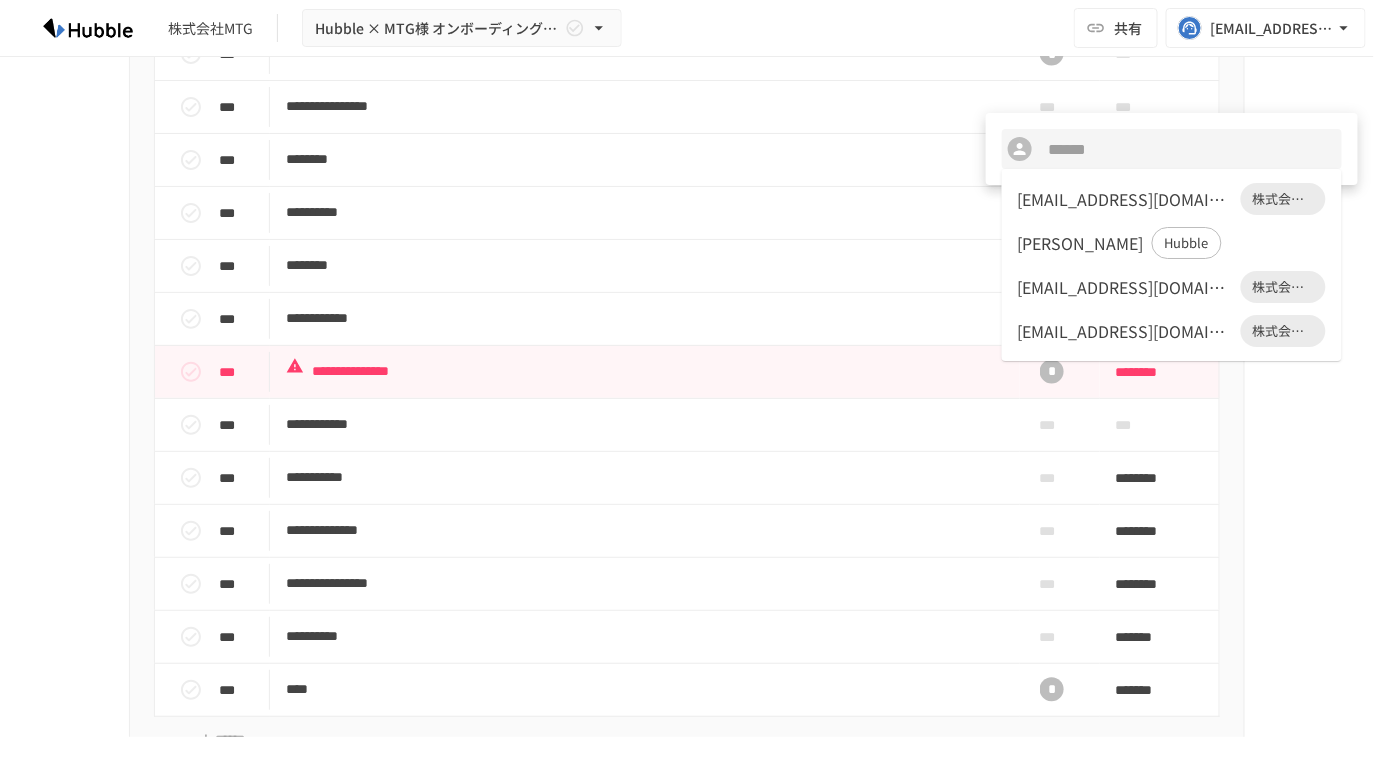 click on "[PERSON_NAME]" at bounding box center [1081, 243] 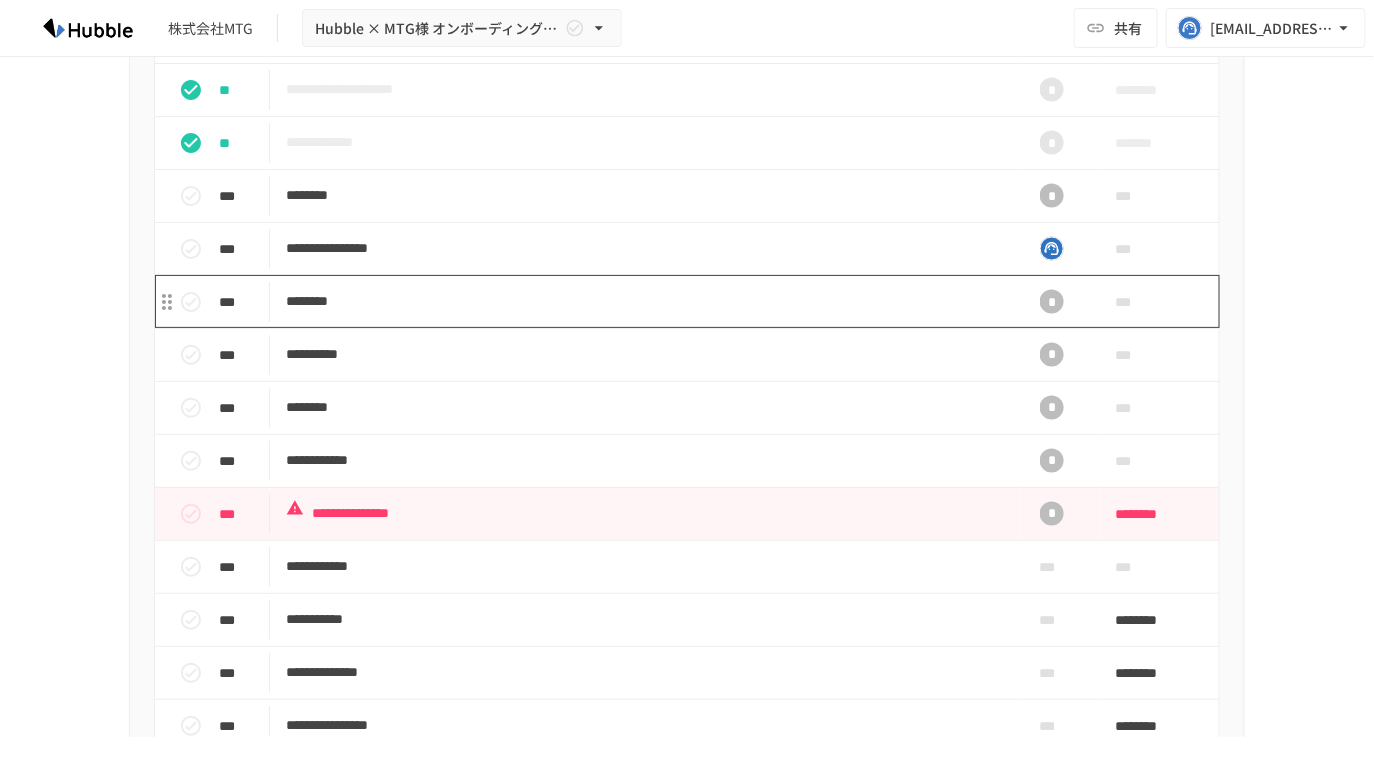 scroll, scrollTop: 3683, scrollLeft: 0, axis: vertical 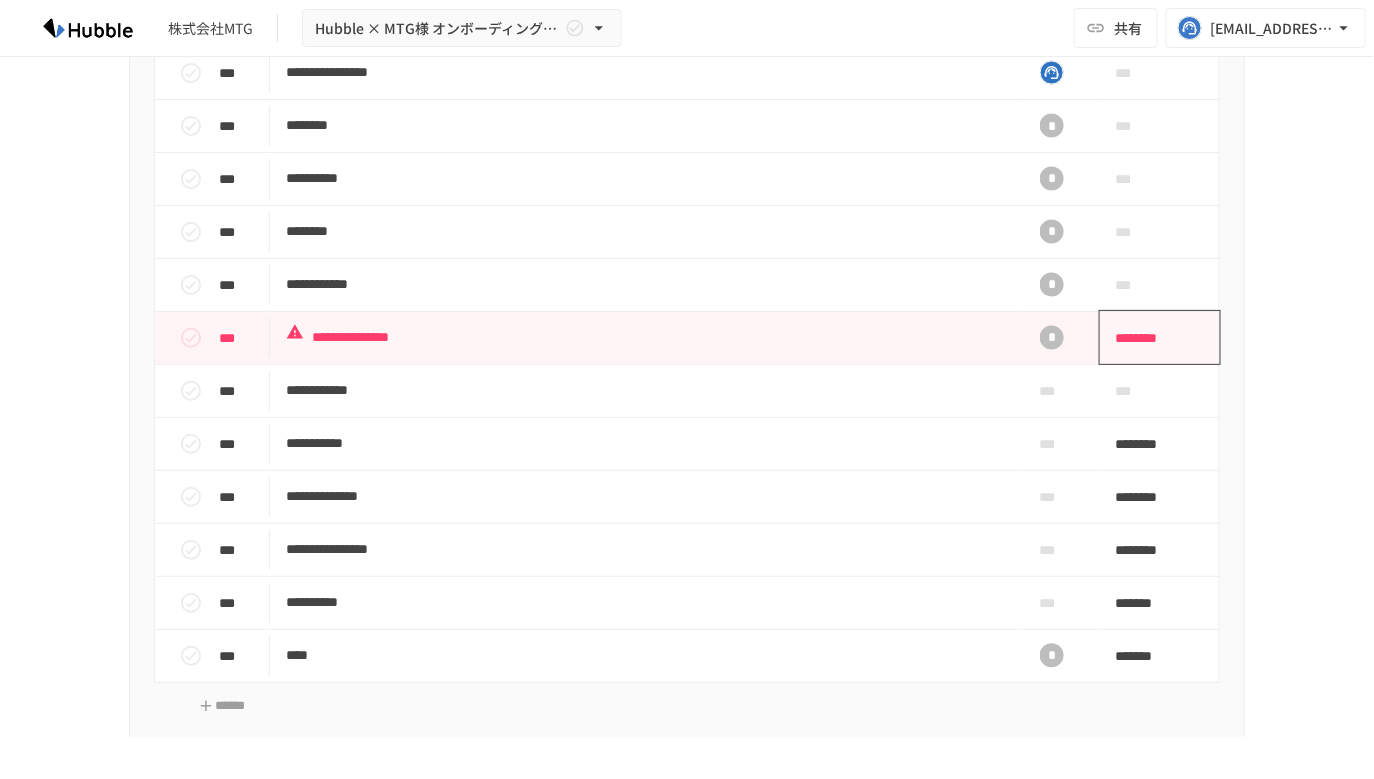 click on "********" at bounding box center (1153, 338) 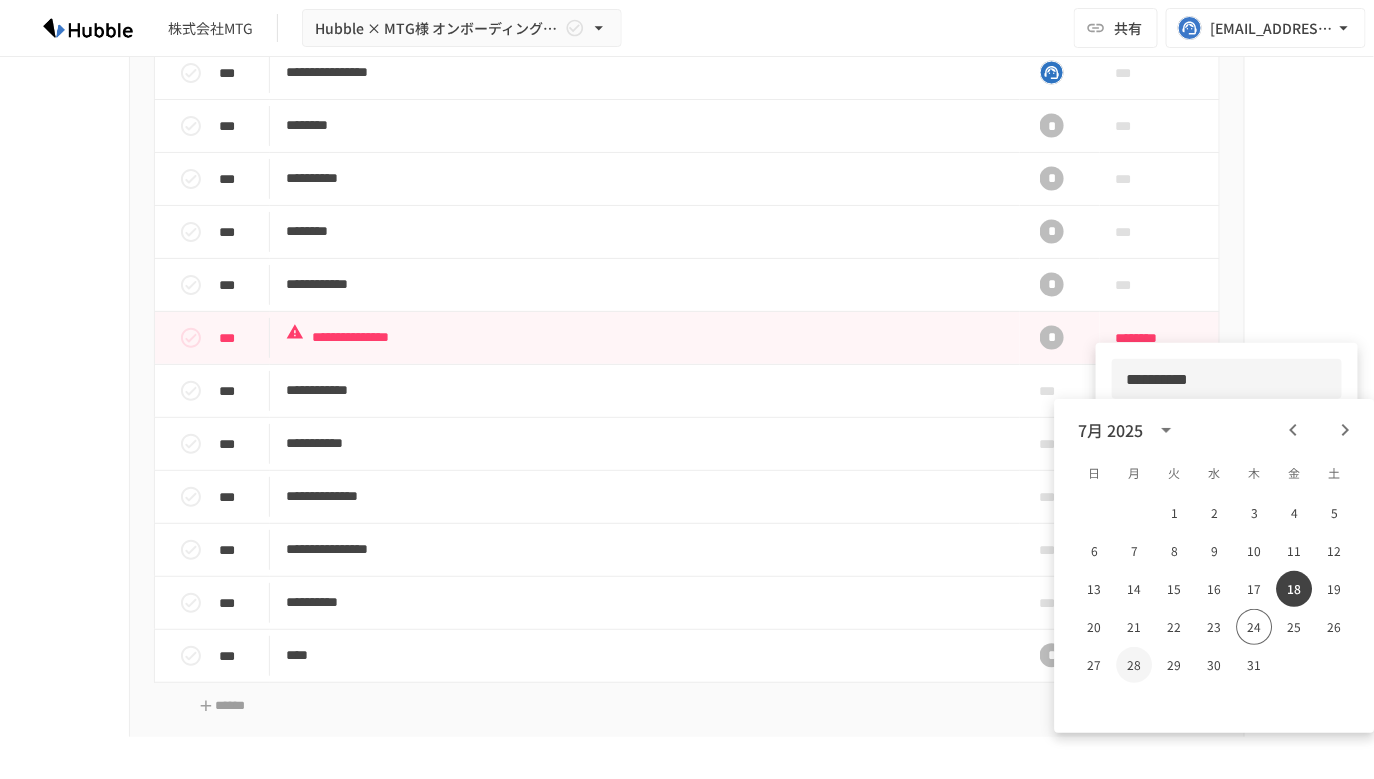 click on "28" at bounding box center (1135, 665) 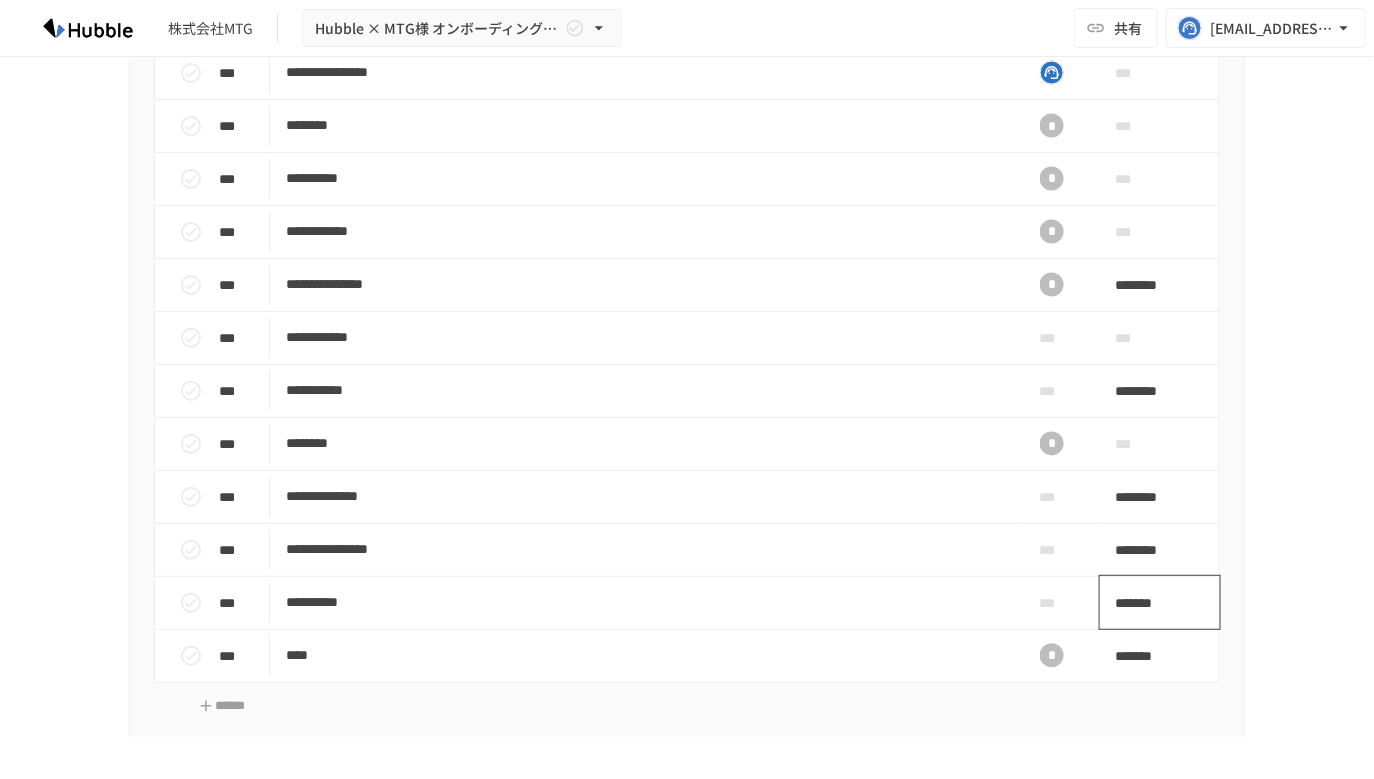 click on "*******" at bounding box center (1149, 603) 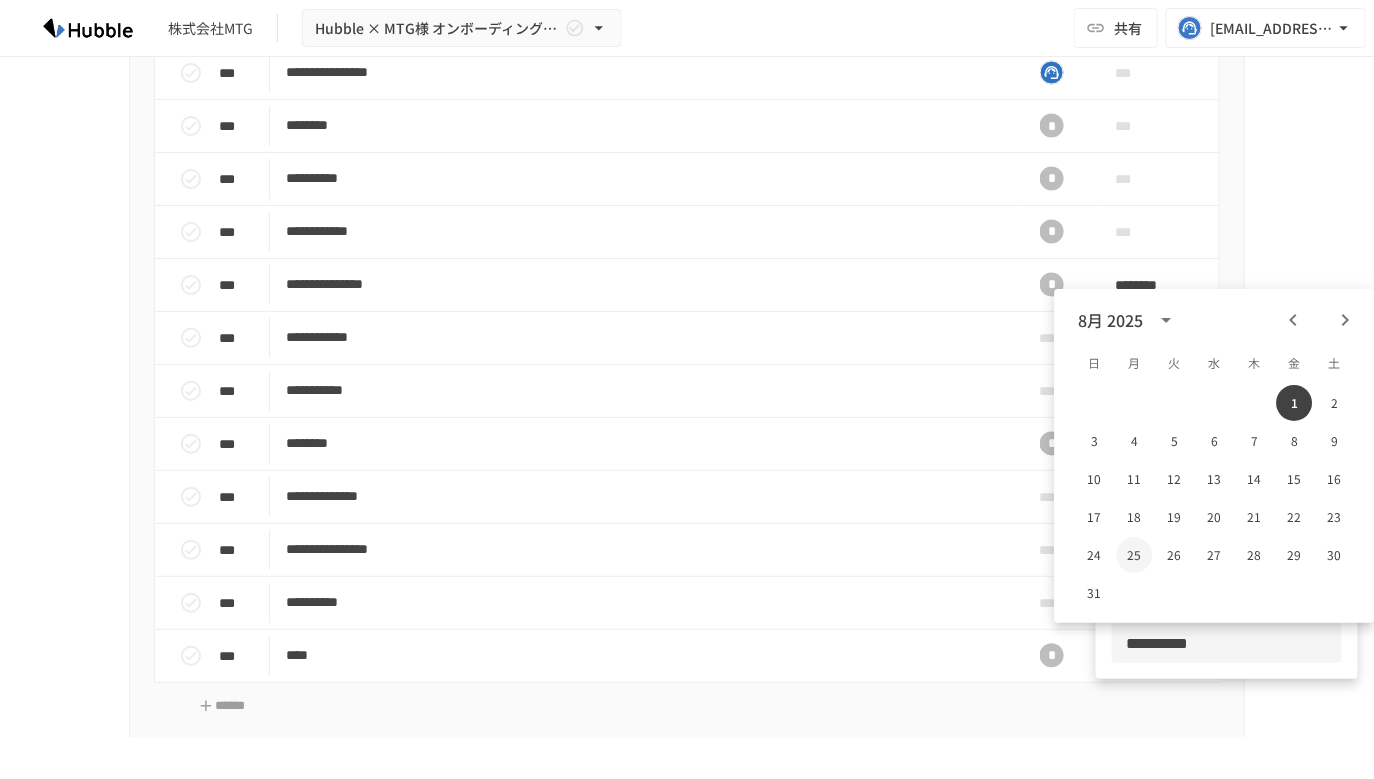 click on "25" at bounding box center [1135, 555] 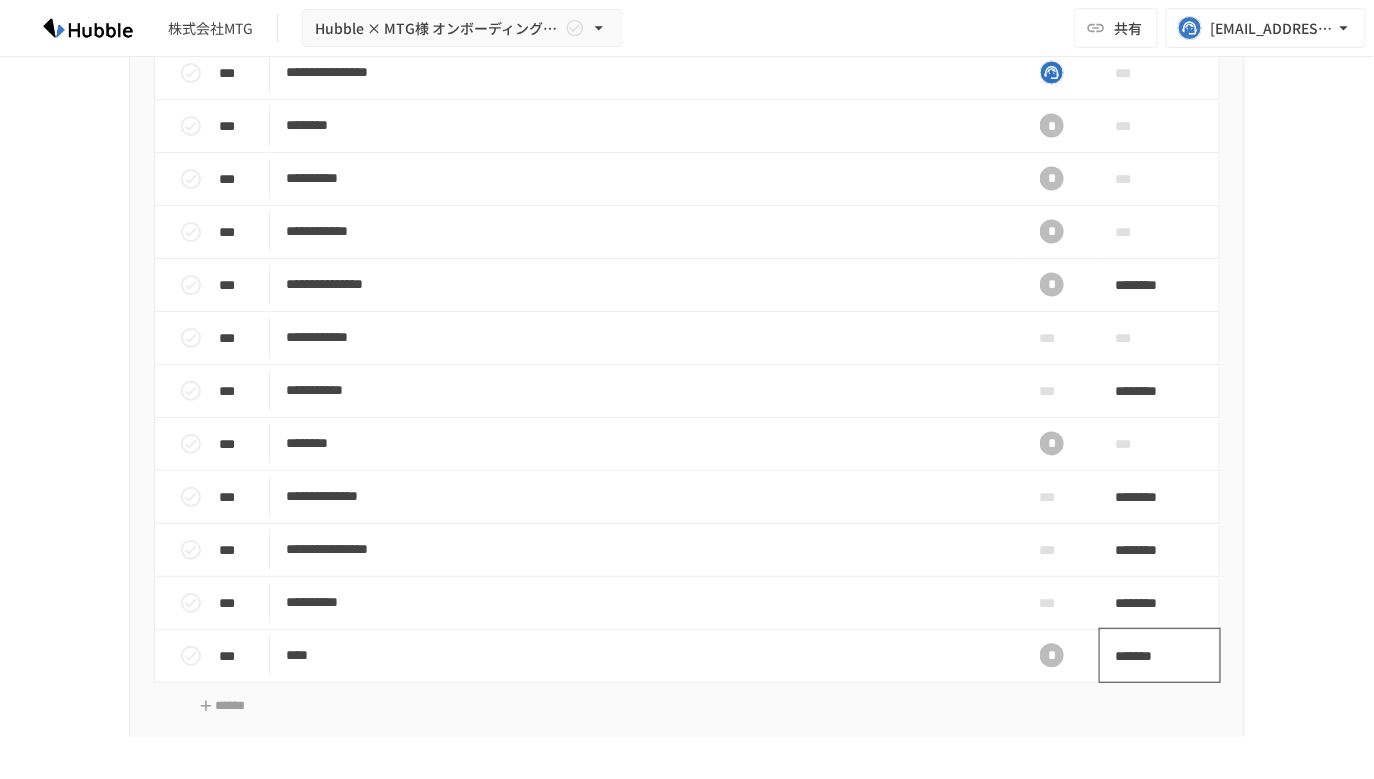 click on "*******" at bounding box center (1149, 656) 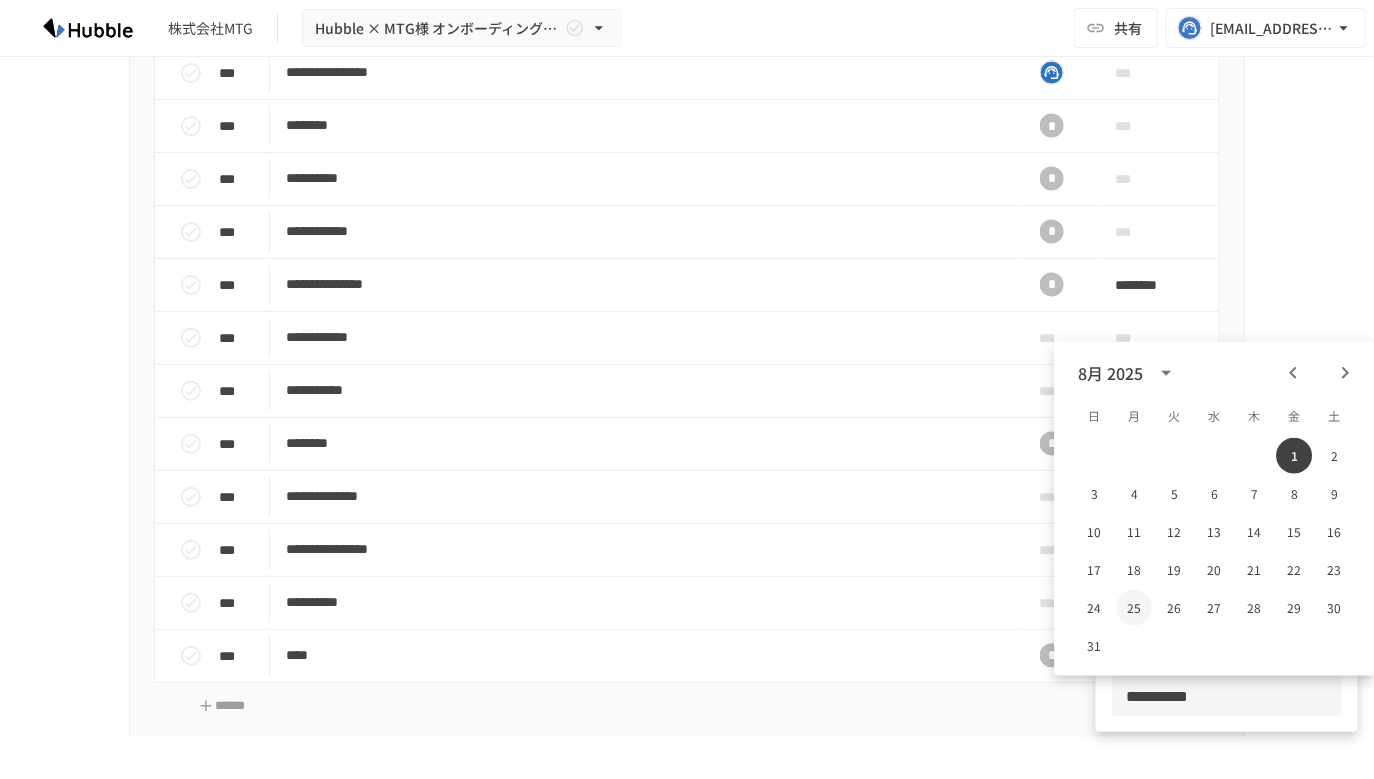 click on "25" at bounding box center (1135, 608) 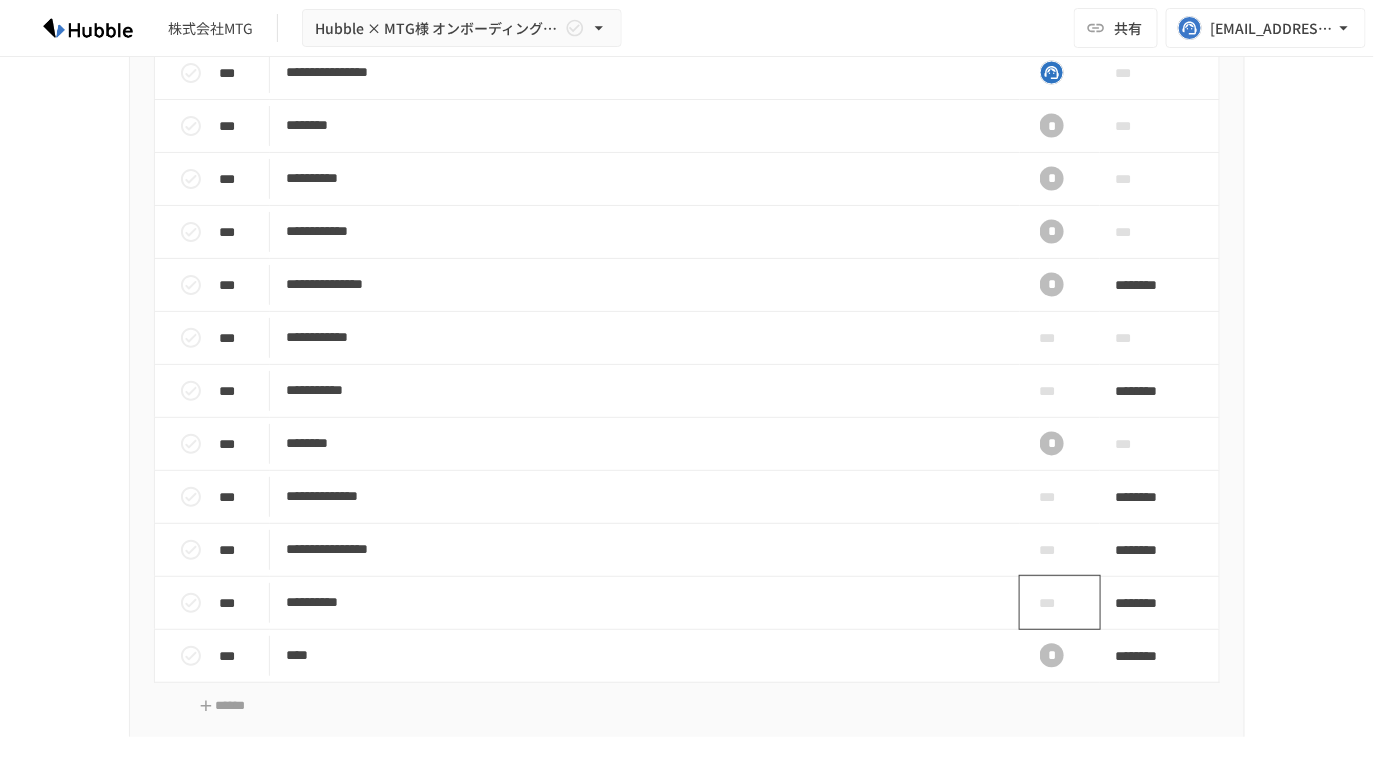click on "***" at bounding box center (1052, 603) 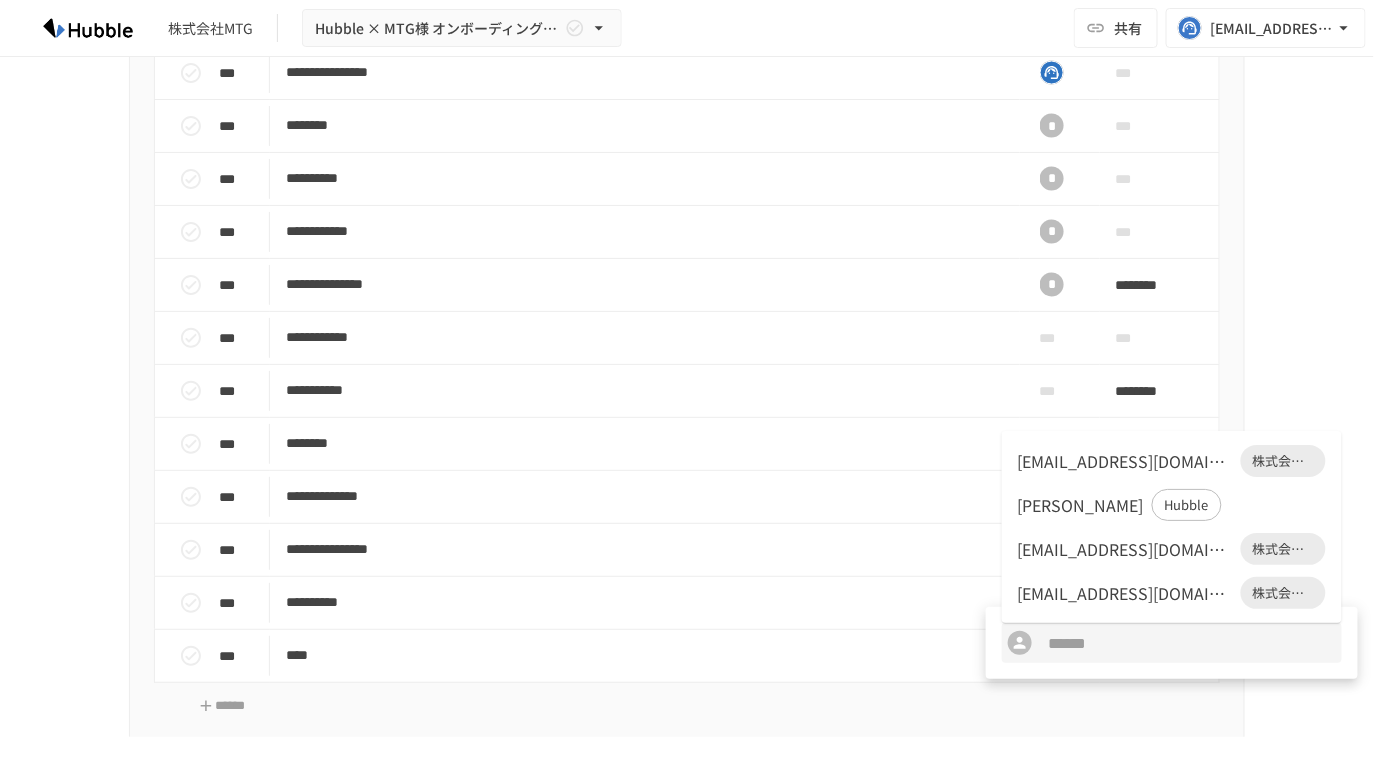 click on "[EMAIL_ADDRESS][DOMAIN_NAME]" at bounding box center [1125, 461] 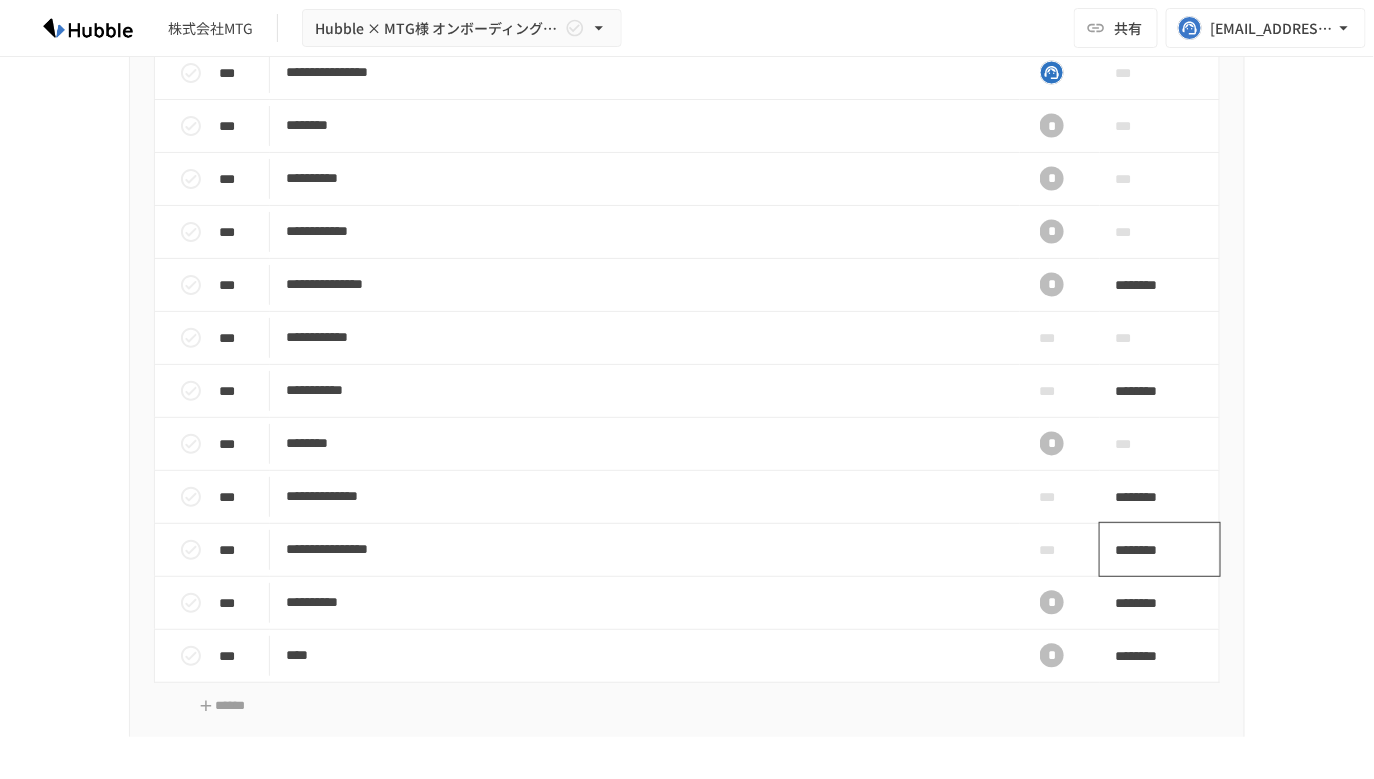 click on "********" at bounding box center [1153, 550] 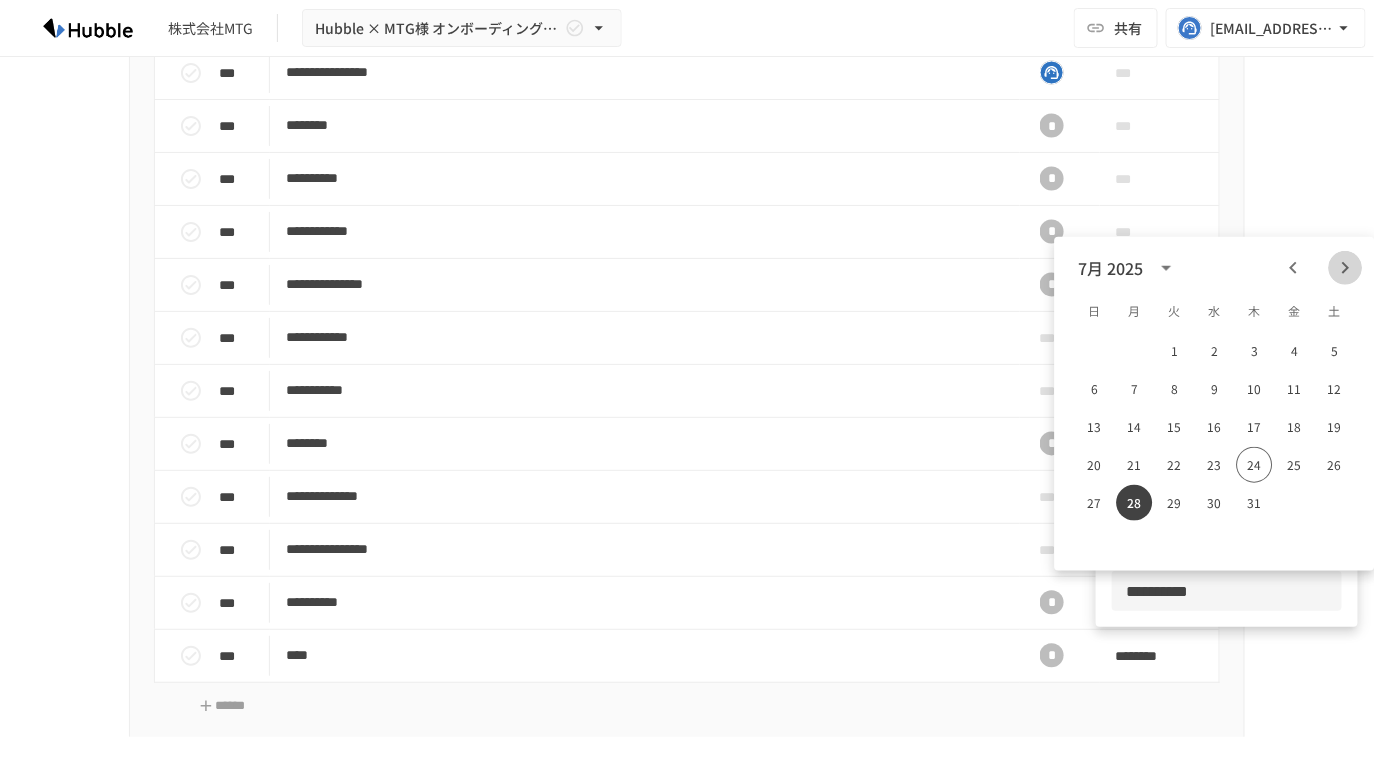 click 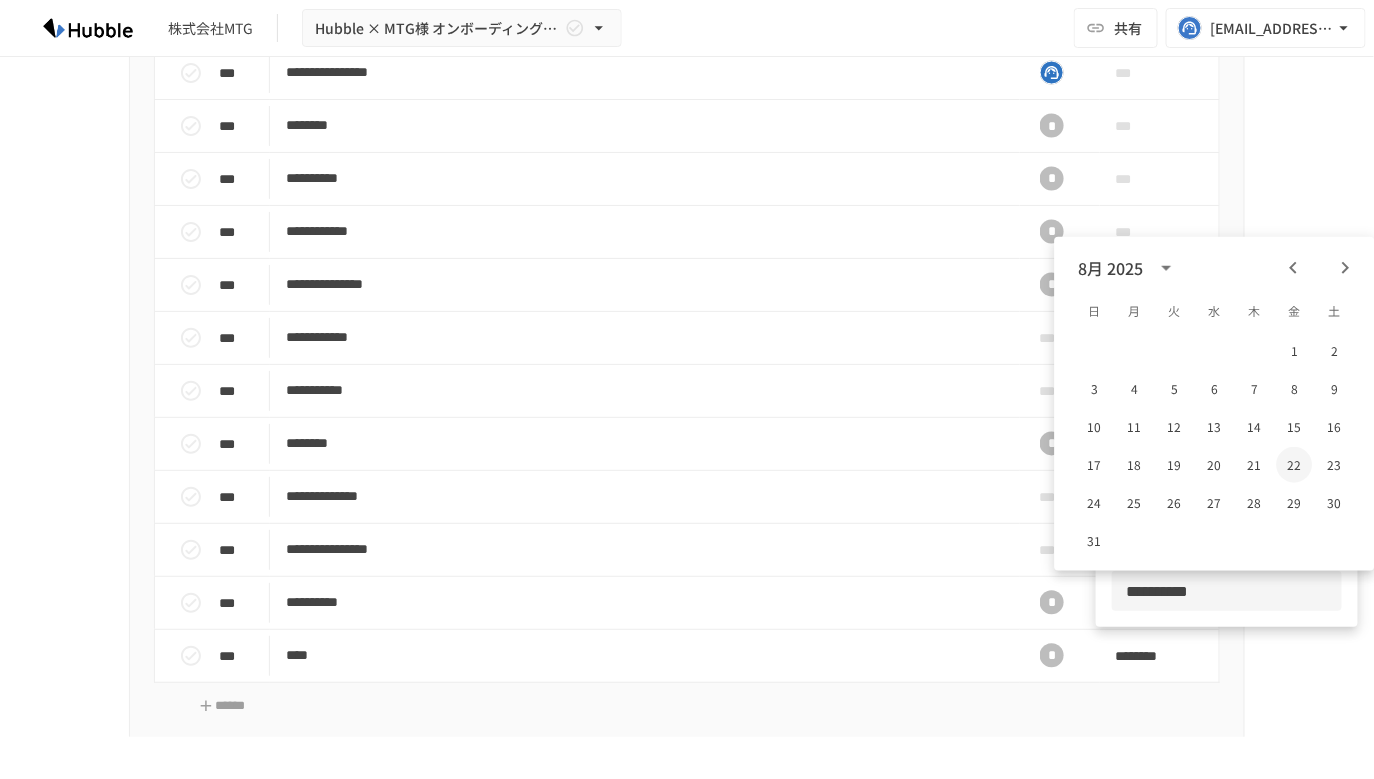 click on "22" at bounding box center (1295, 465) 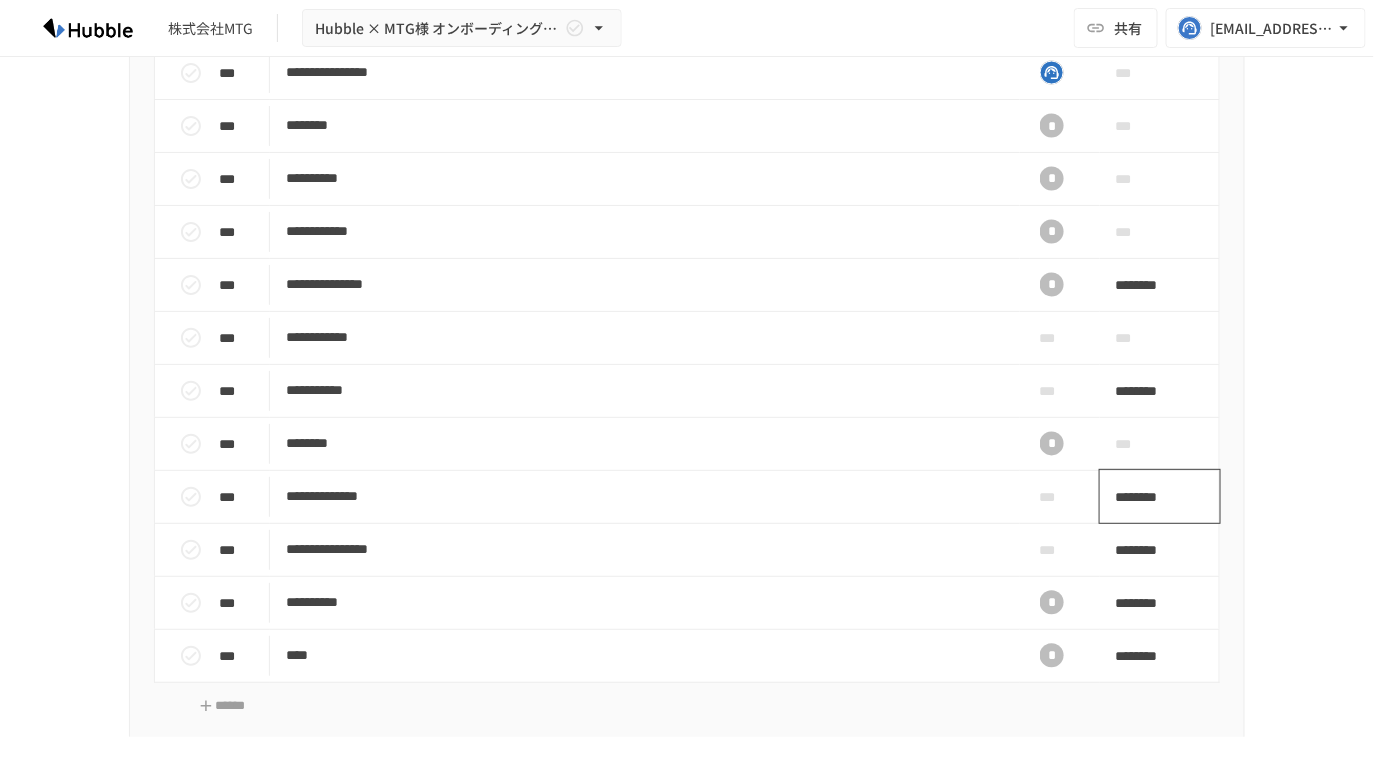 click on "********" at bounding box center [1153, 497] 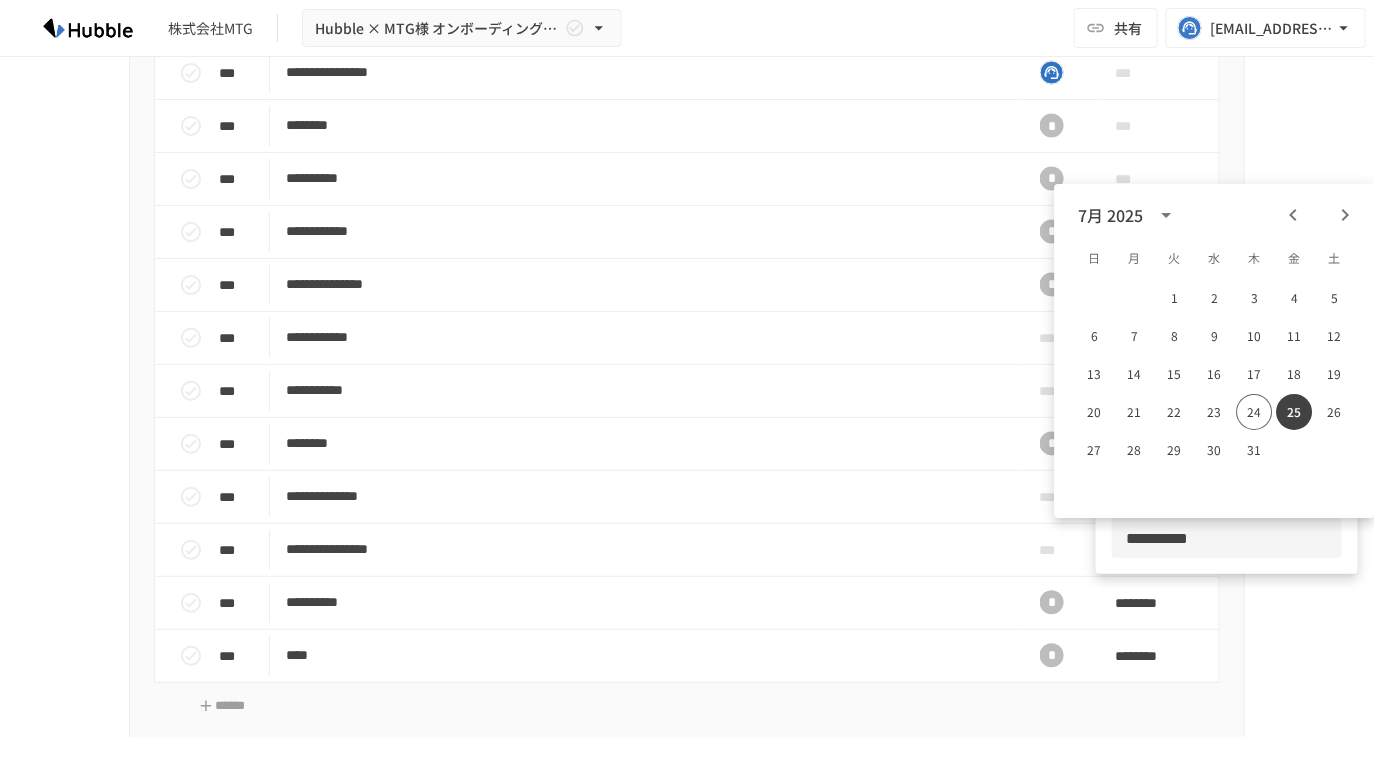click at bounding box center (1320, 215) 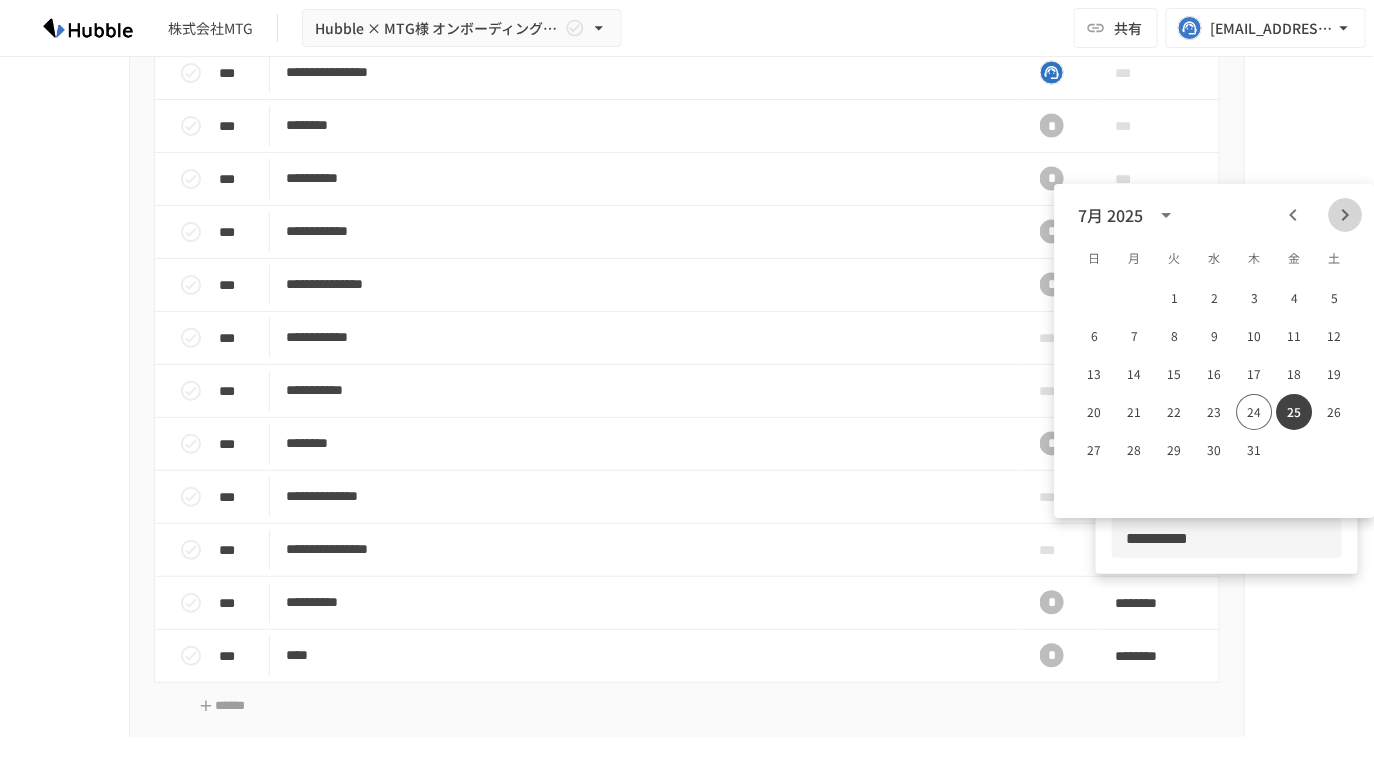 click 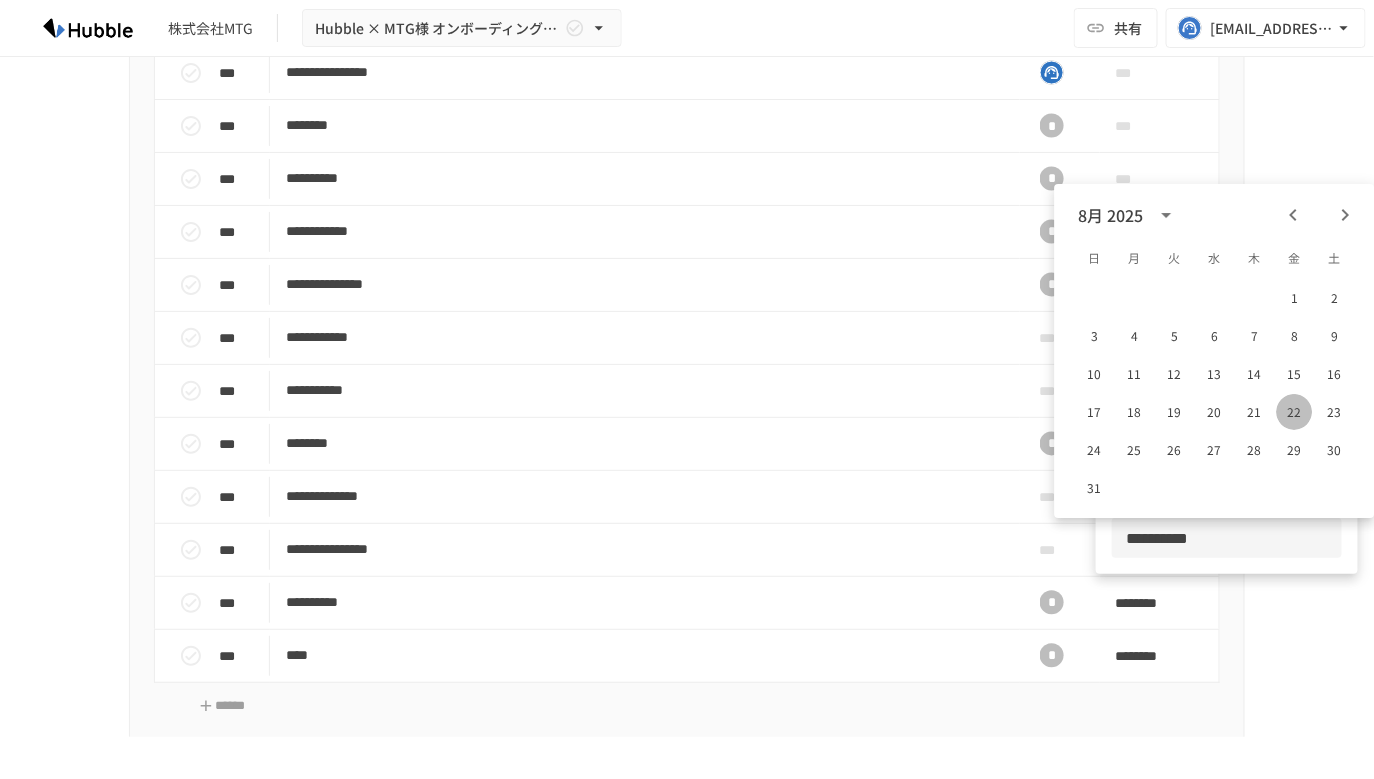 click on "22" at bounding box center (1295, 412) 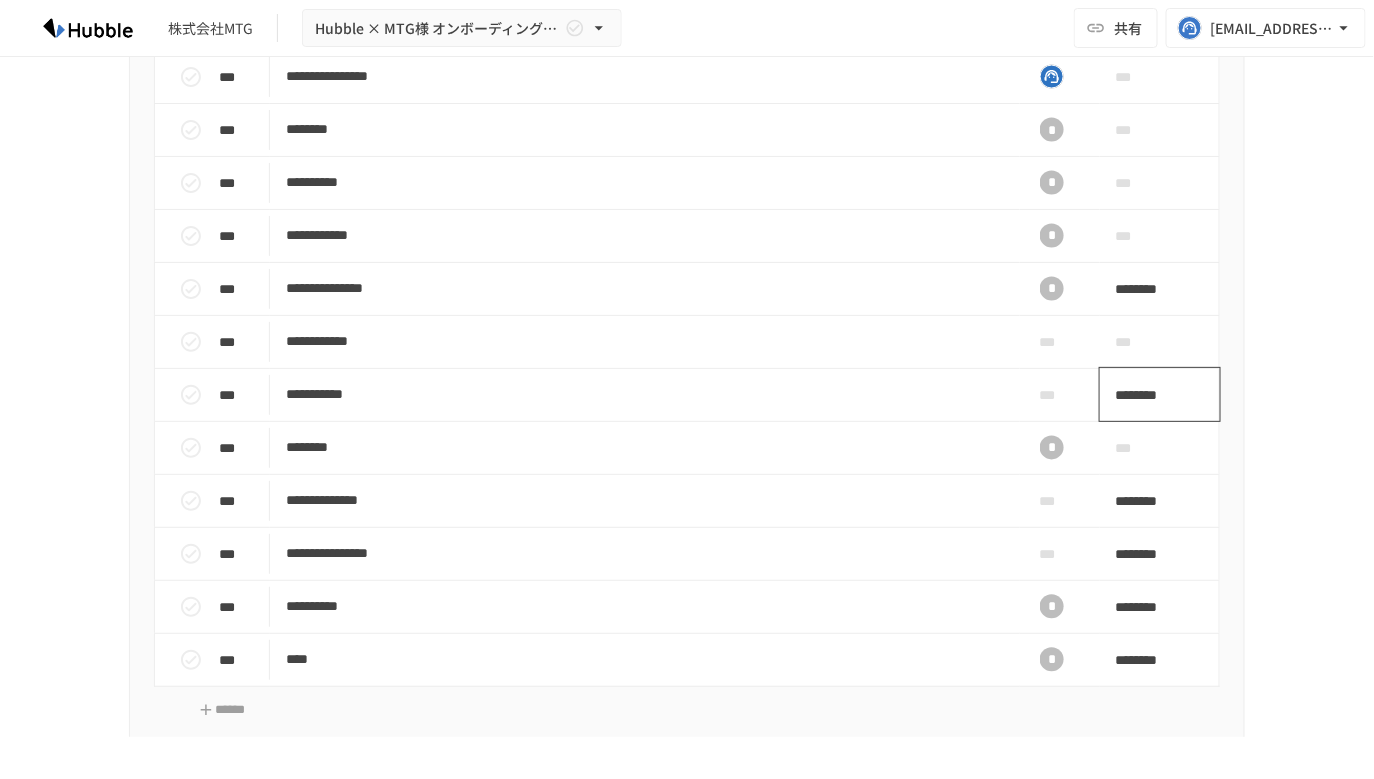 scroll, scrollTop: 3675, scrollLeft: 0, axis: vertical 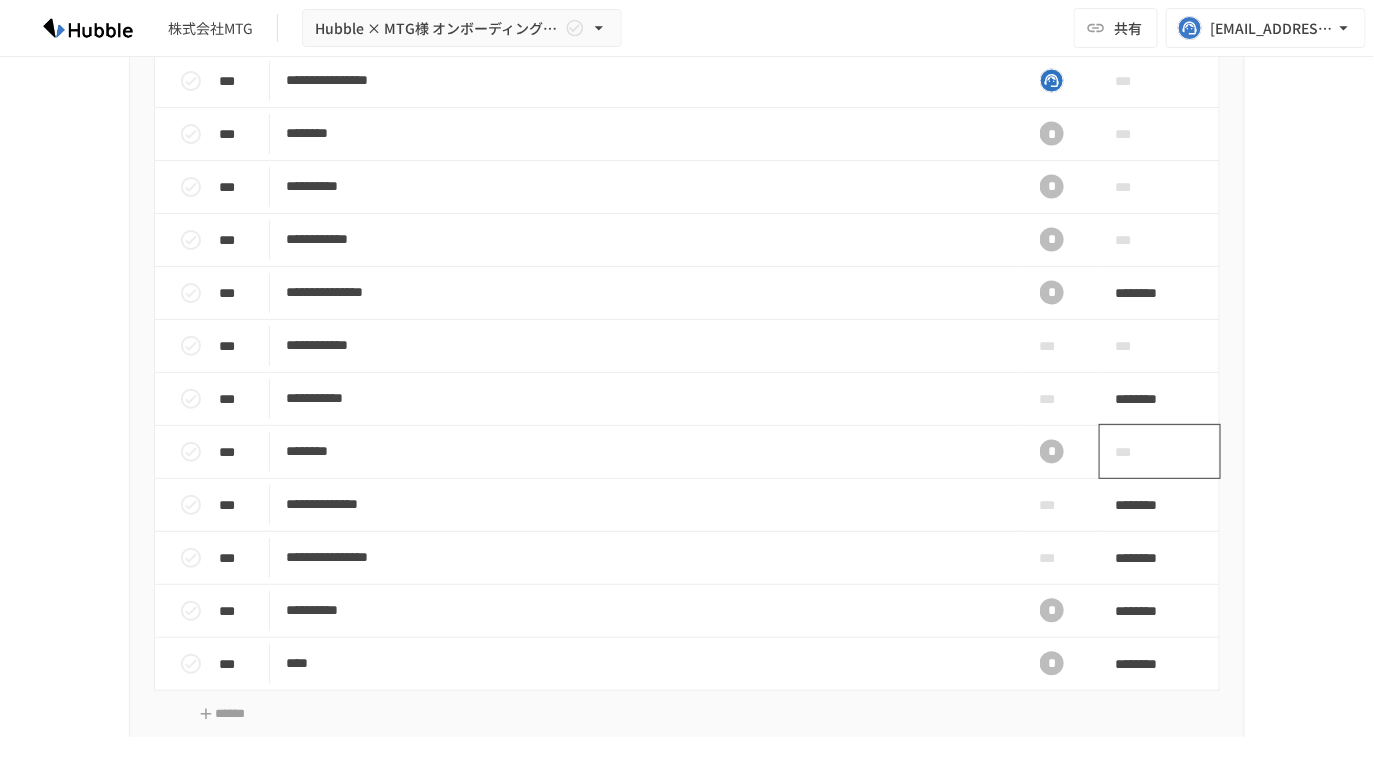 click on "***" at bounding box center (1137, 452) 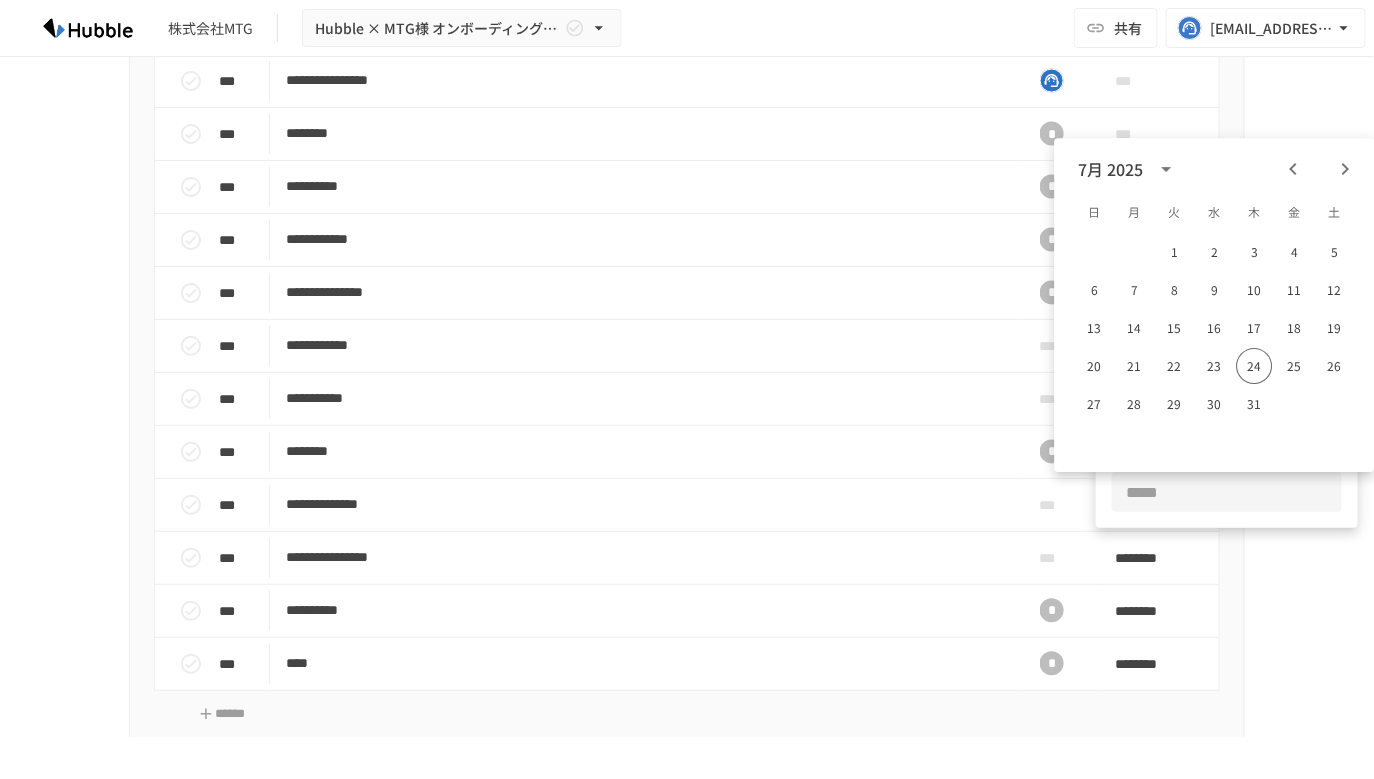 click 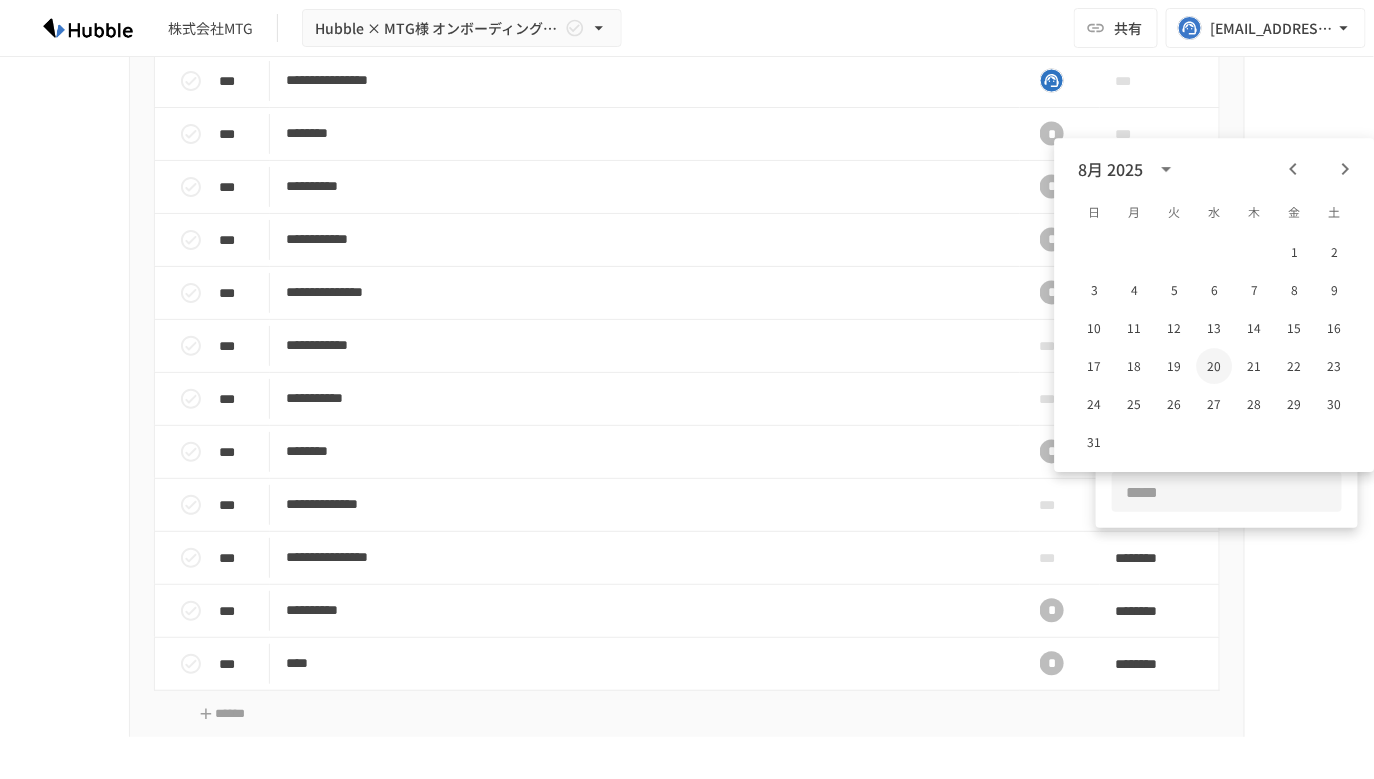 click on "20" at bounding box center [1215, 366] 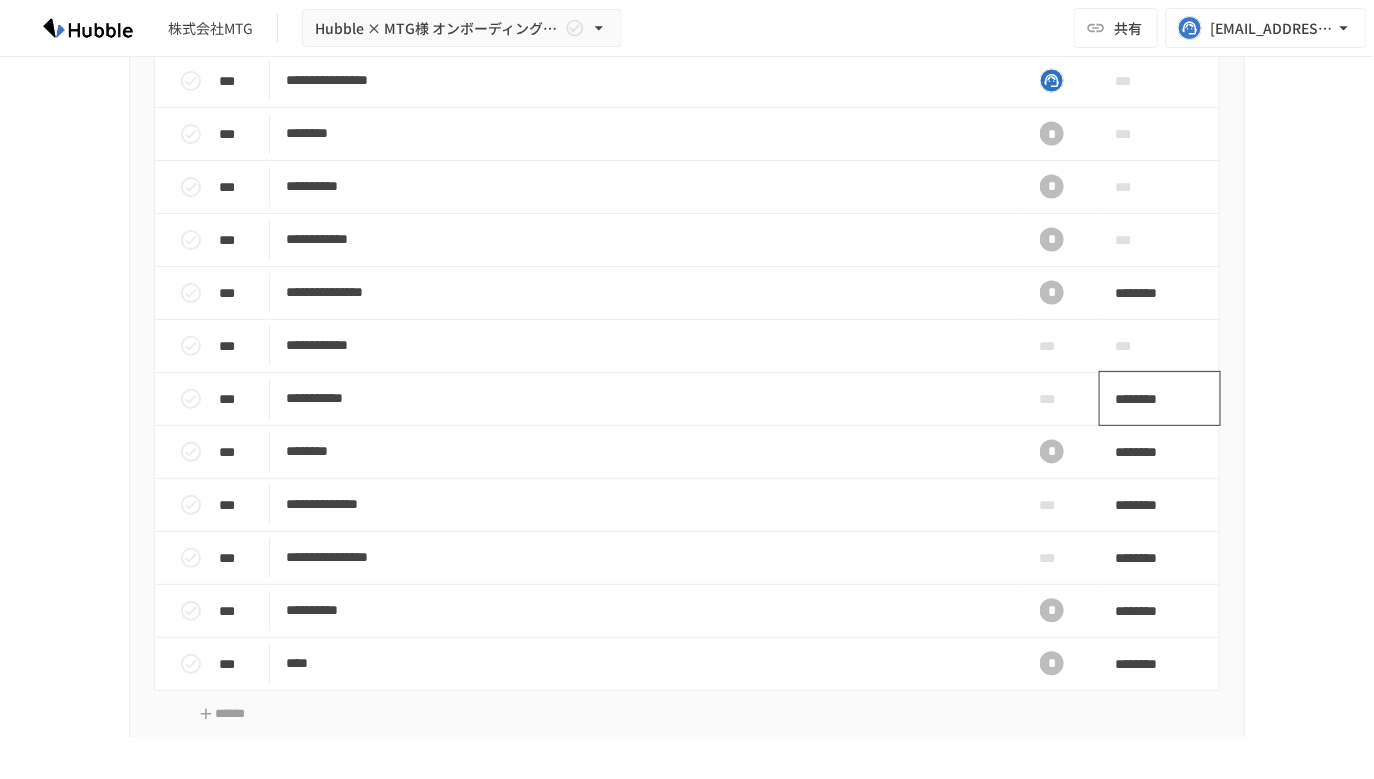 click on "********" at bounding box center (1153, 399) 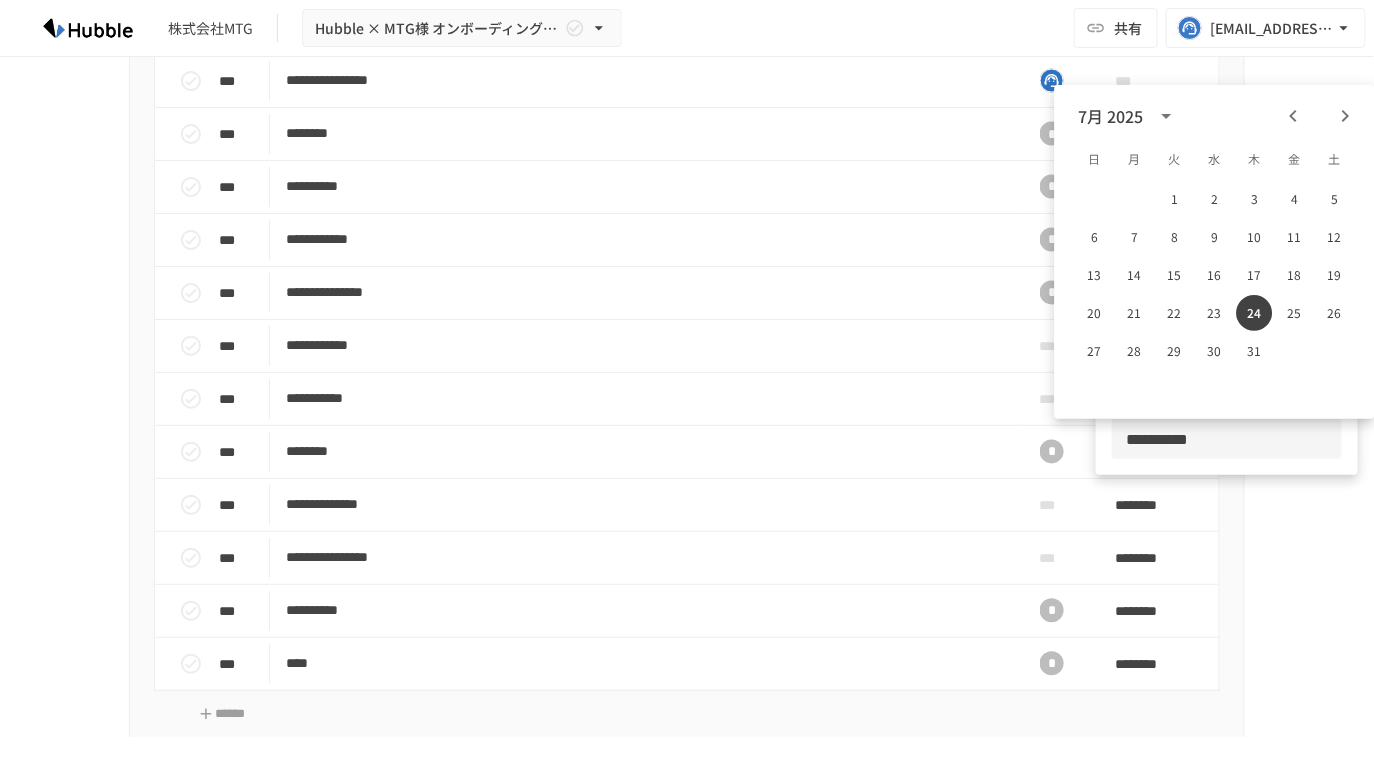 click at bounding box center [687, 389] 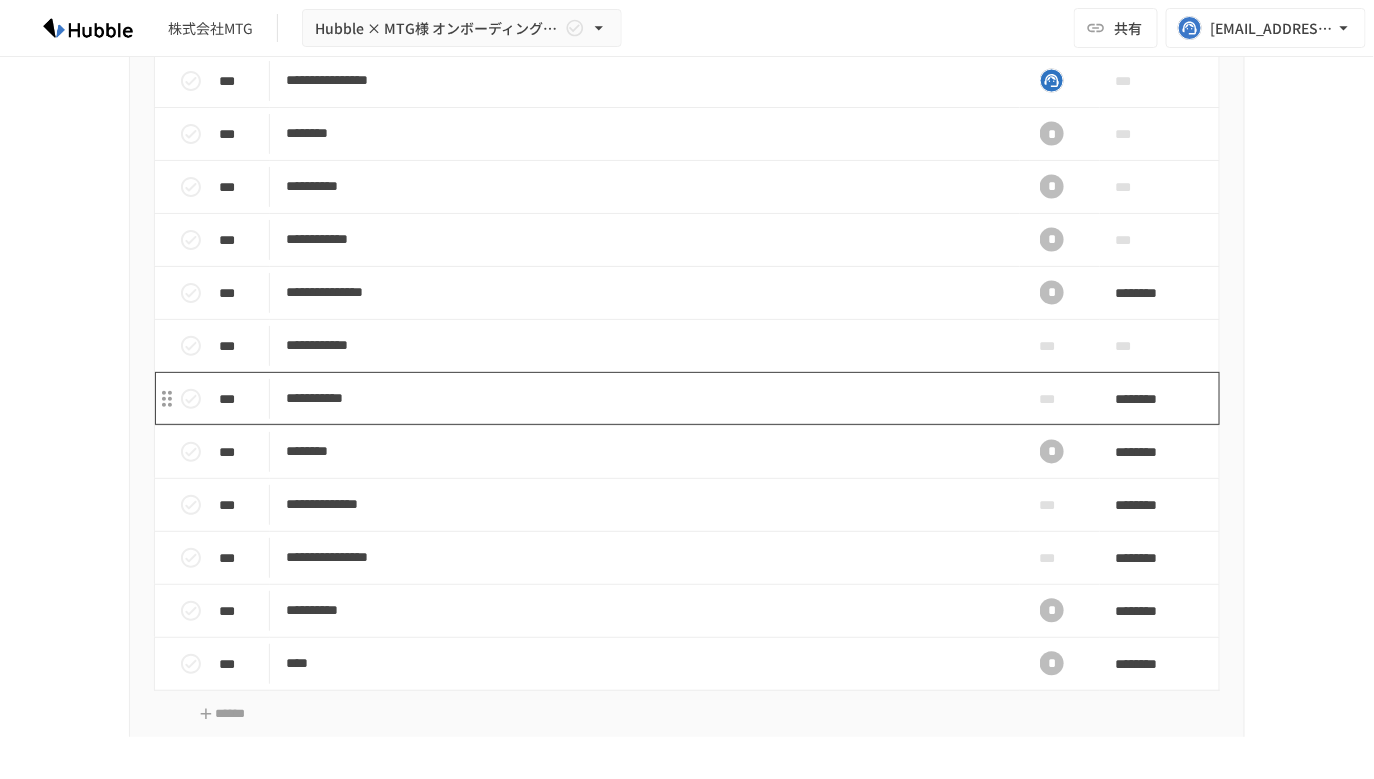 click on "**********" at bounding box center (645, 398) 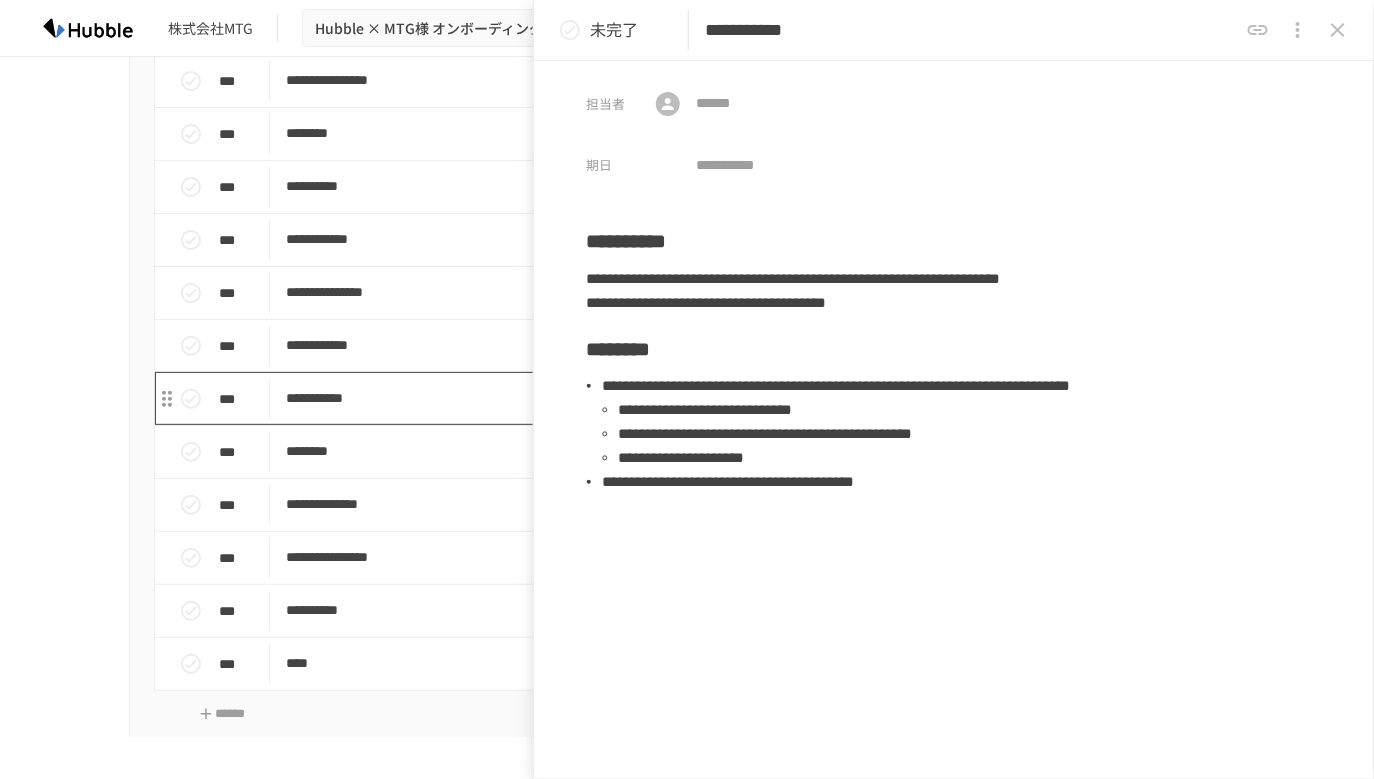 click on "**********" at bounding box center (645, 398) 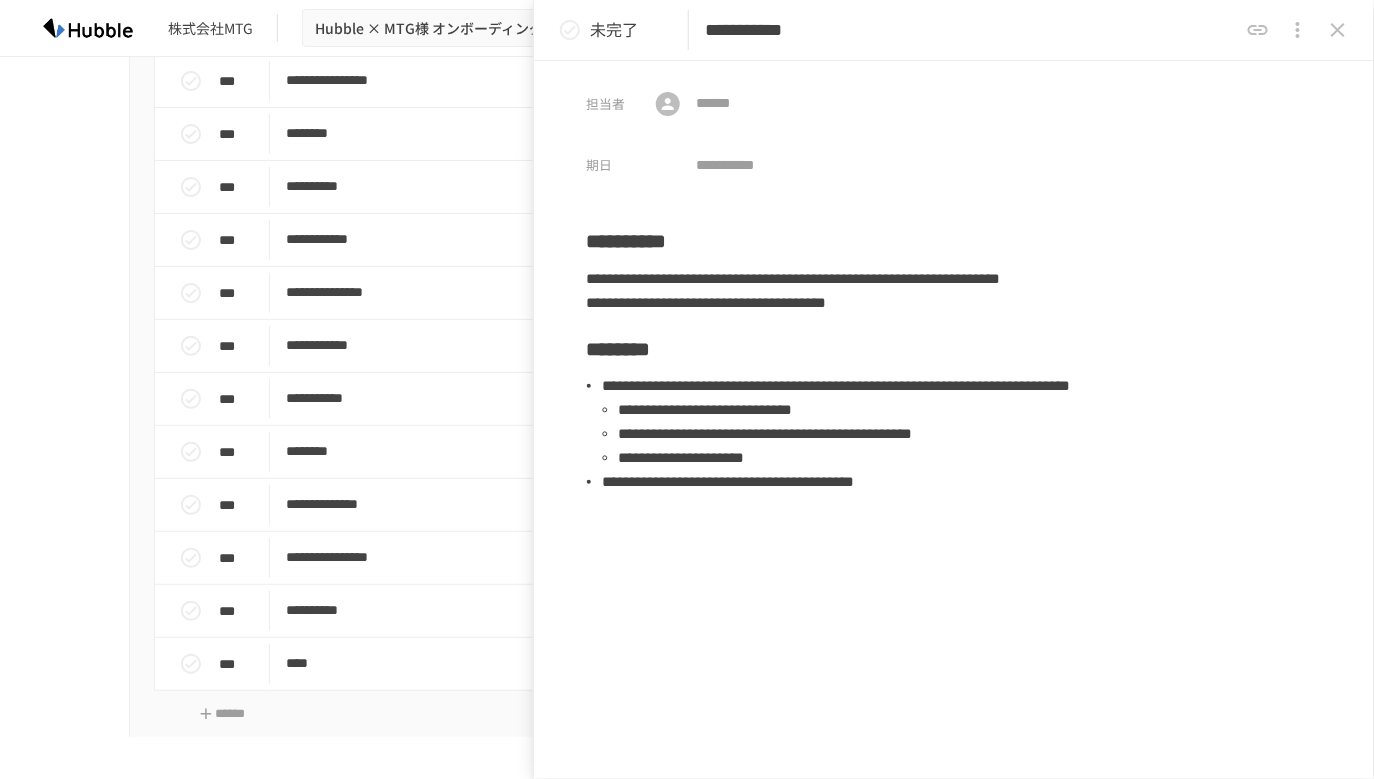 click 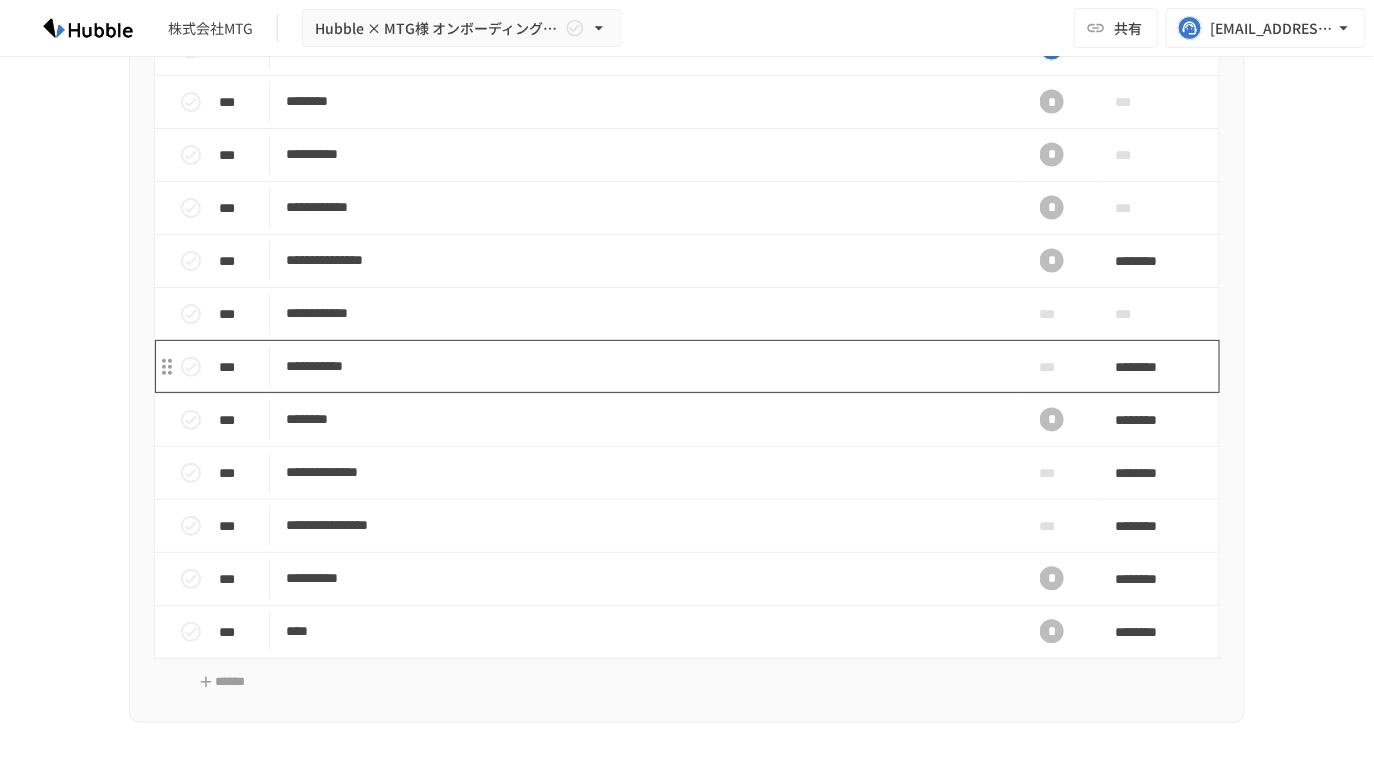 scroll, scrollTop: 3709, scrollLeft: 0, axis: vertical 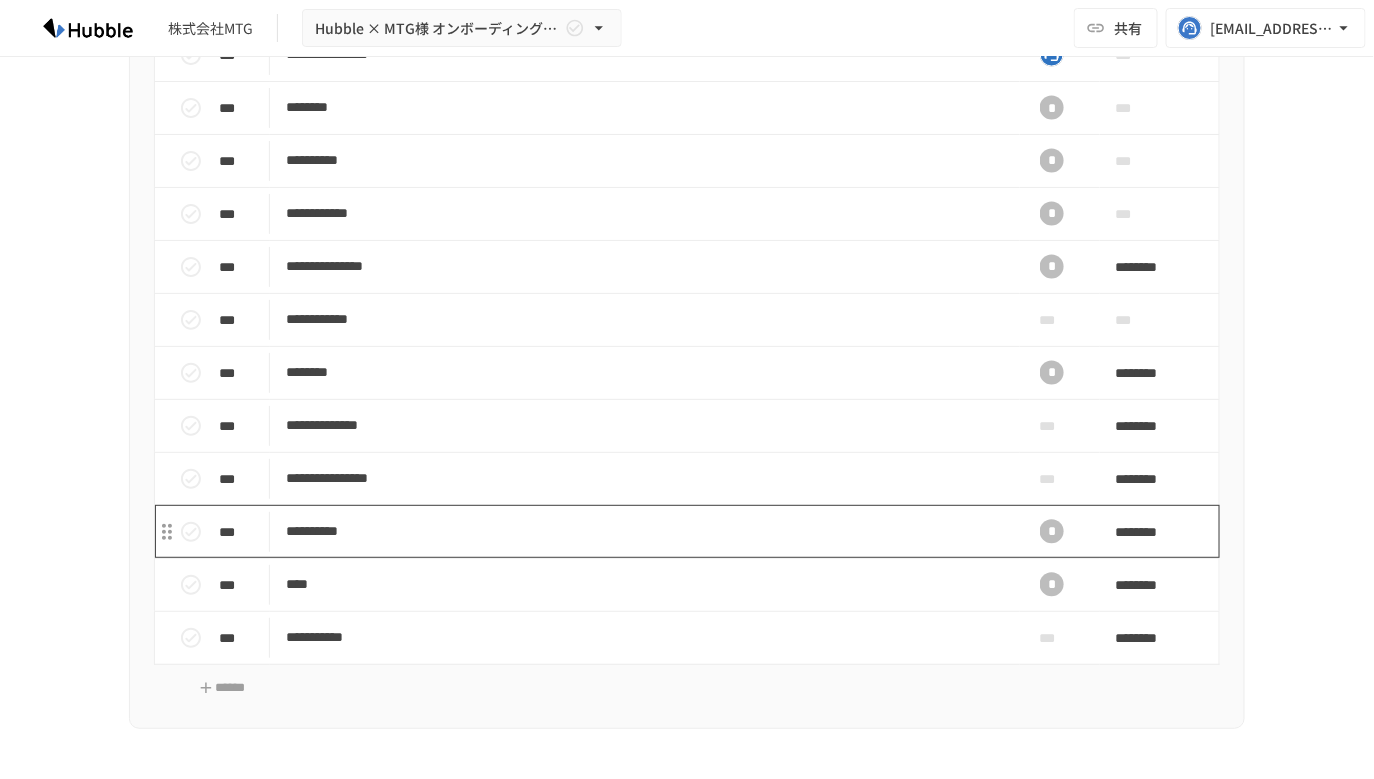 click on "**********" at bounding box center [645, 531] 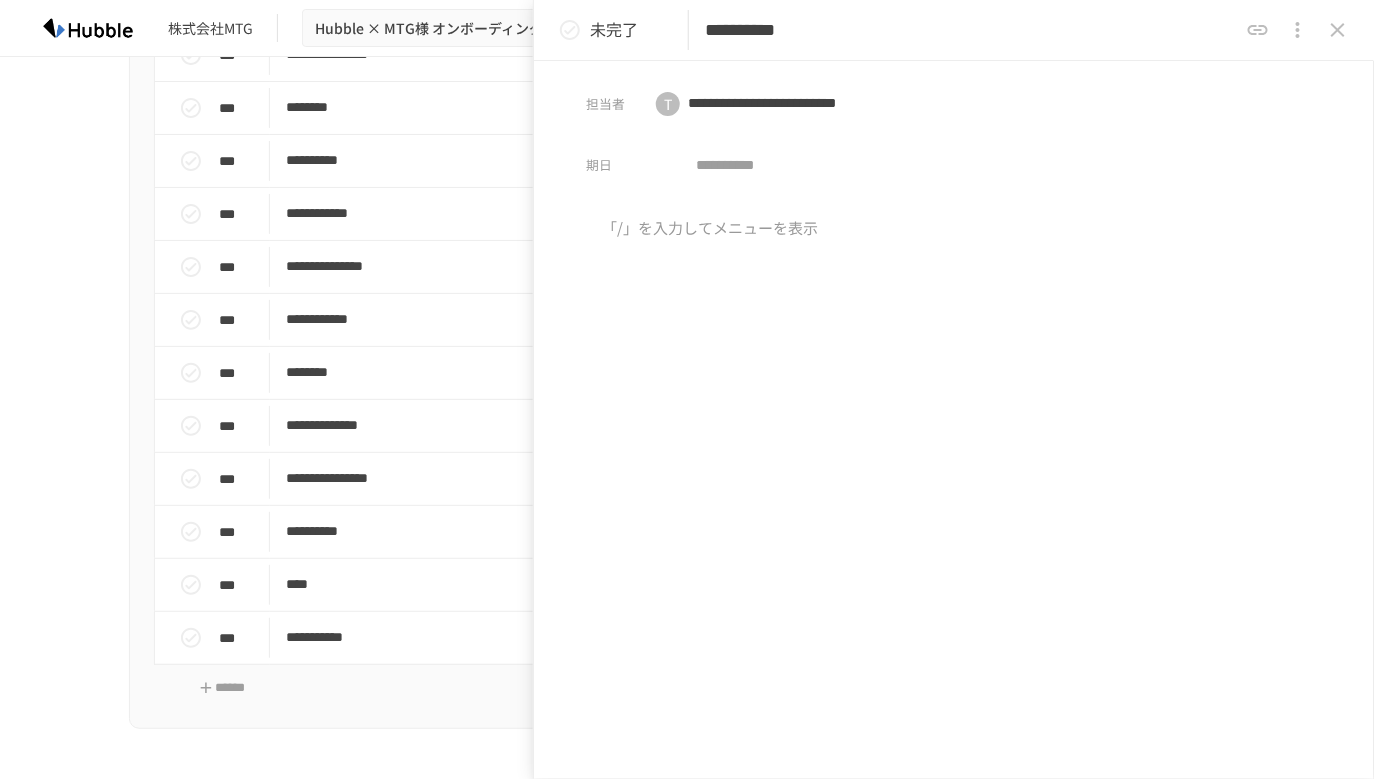 click on "**********" at bounding box center (971, 30) 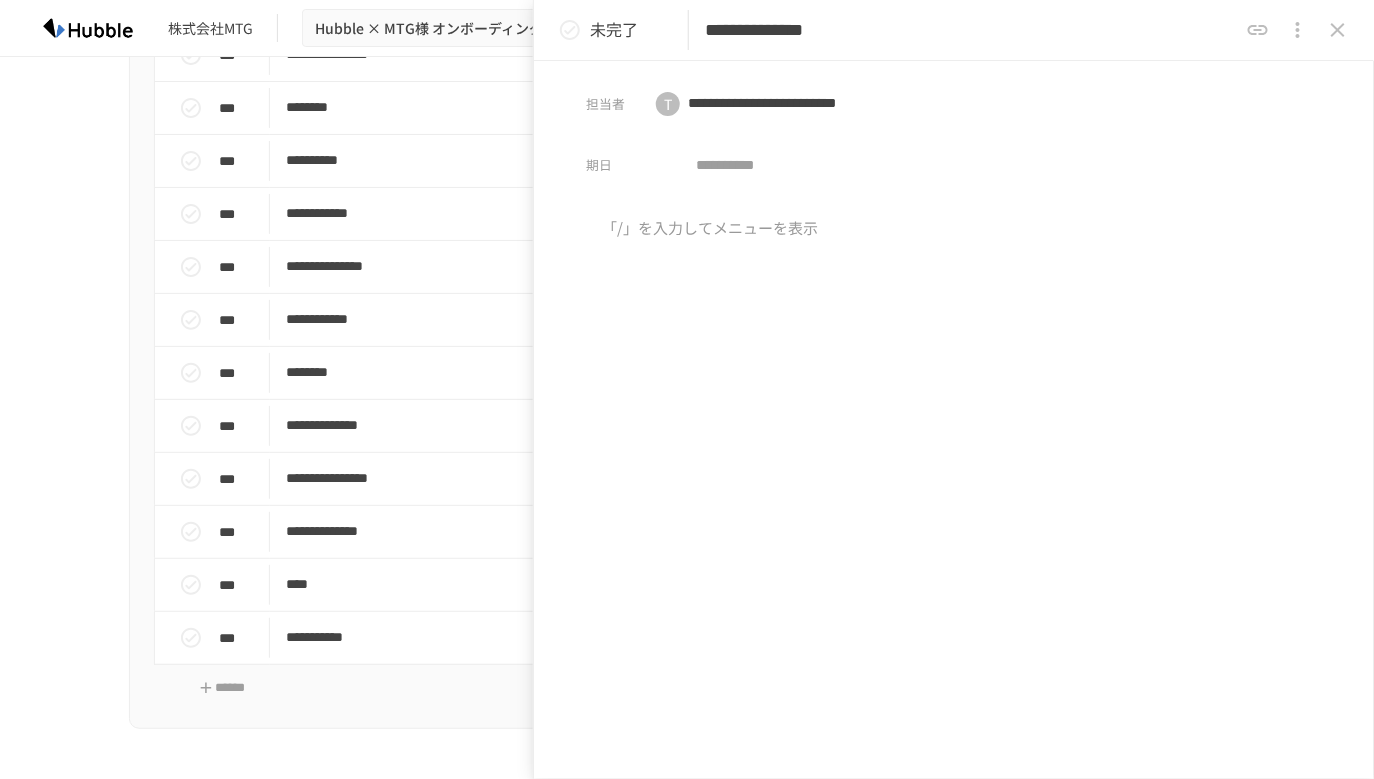 type on "**********" 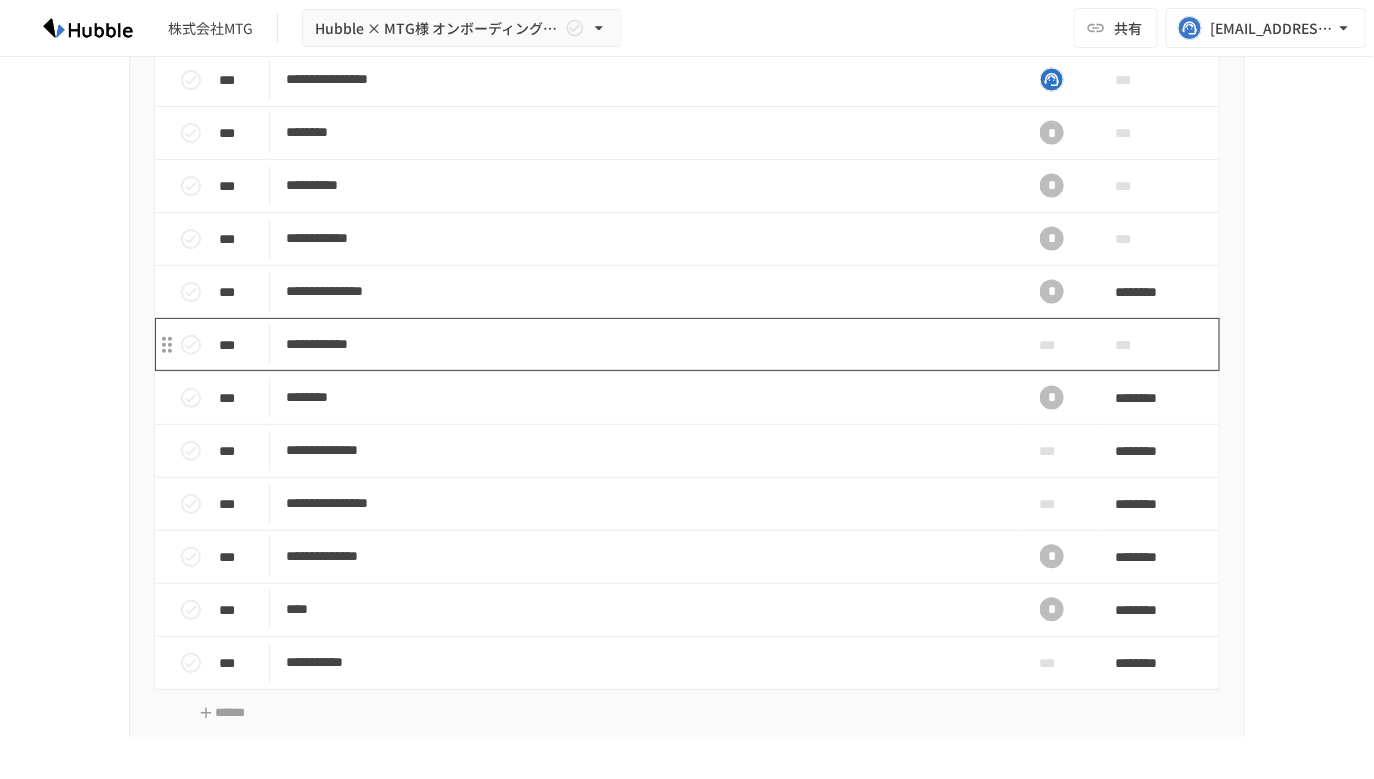 scroll, scrollTop: 3673, scrollLeft: 0, axis: vertical 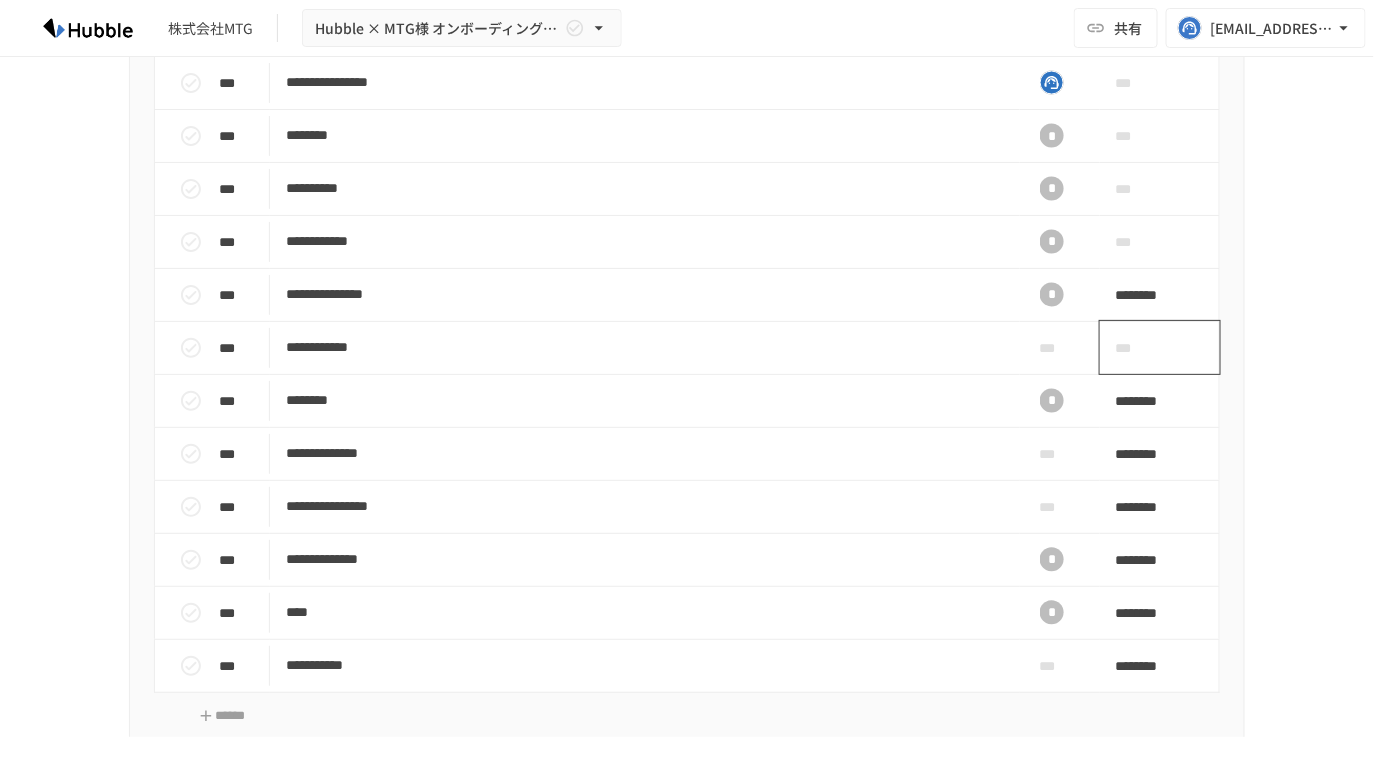 click on "***" at bounding box center (1137, 348) 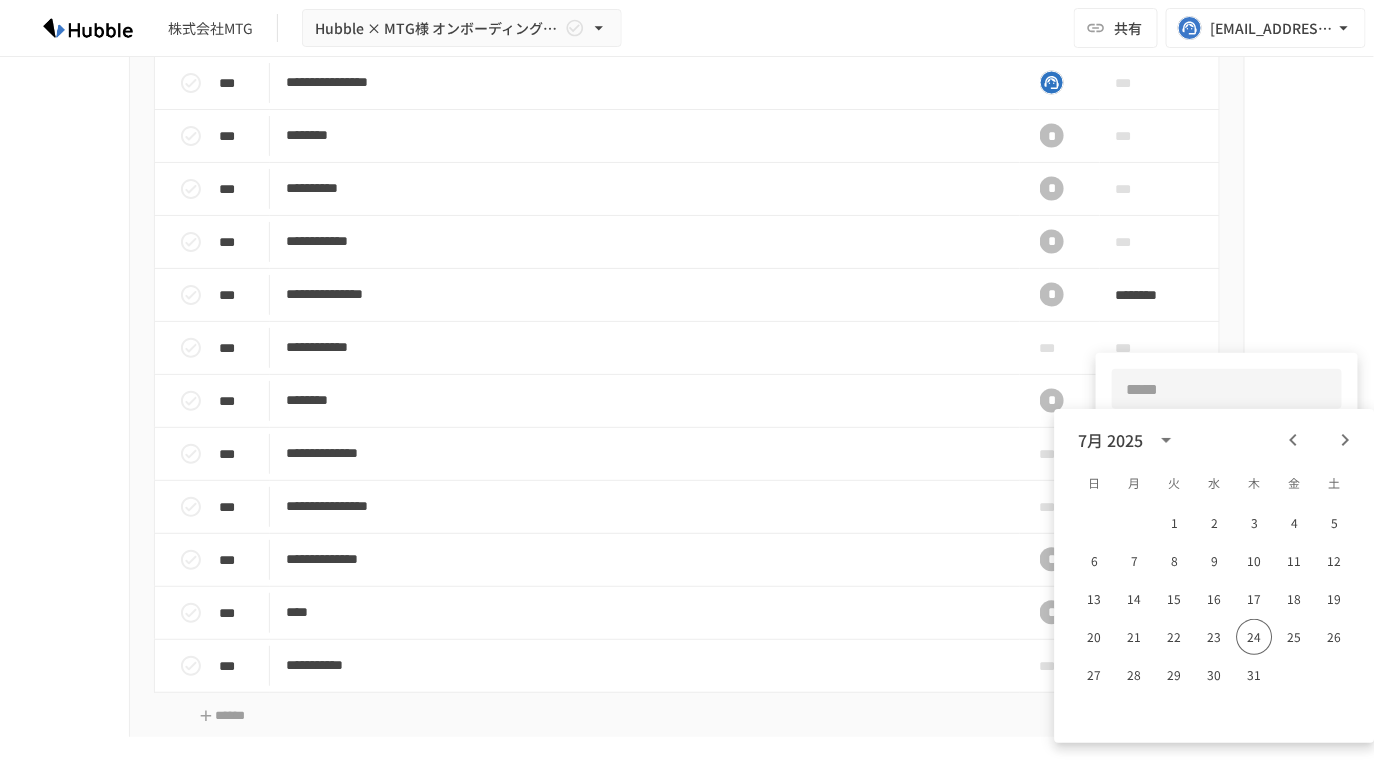 click 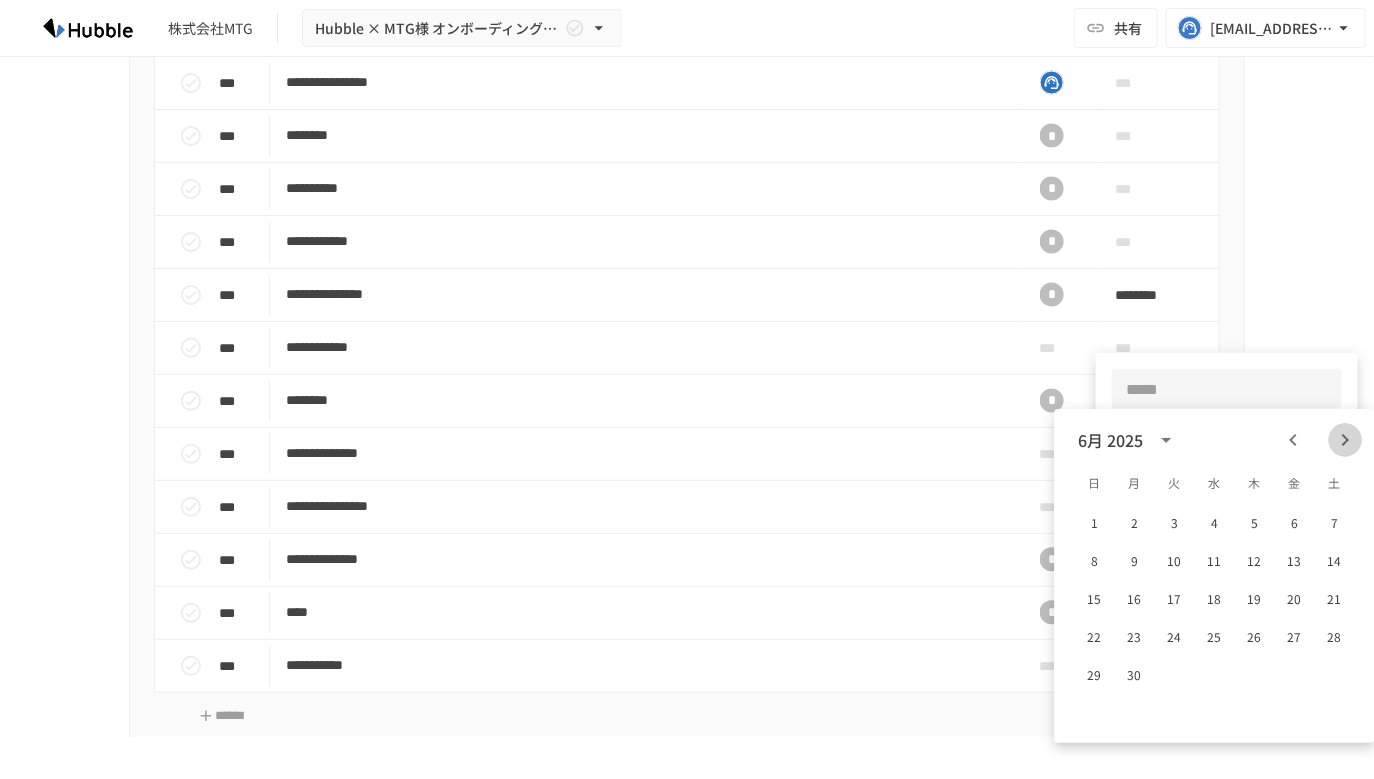 click 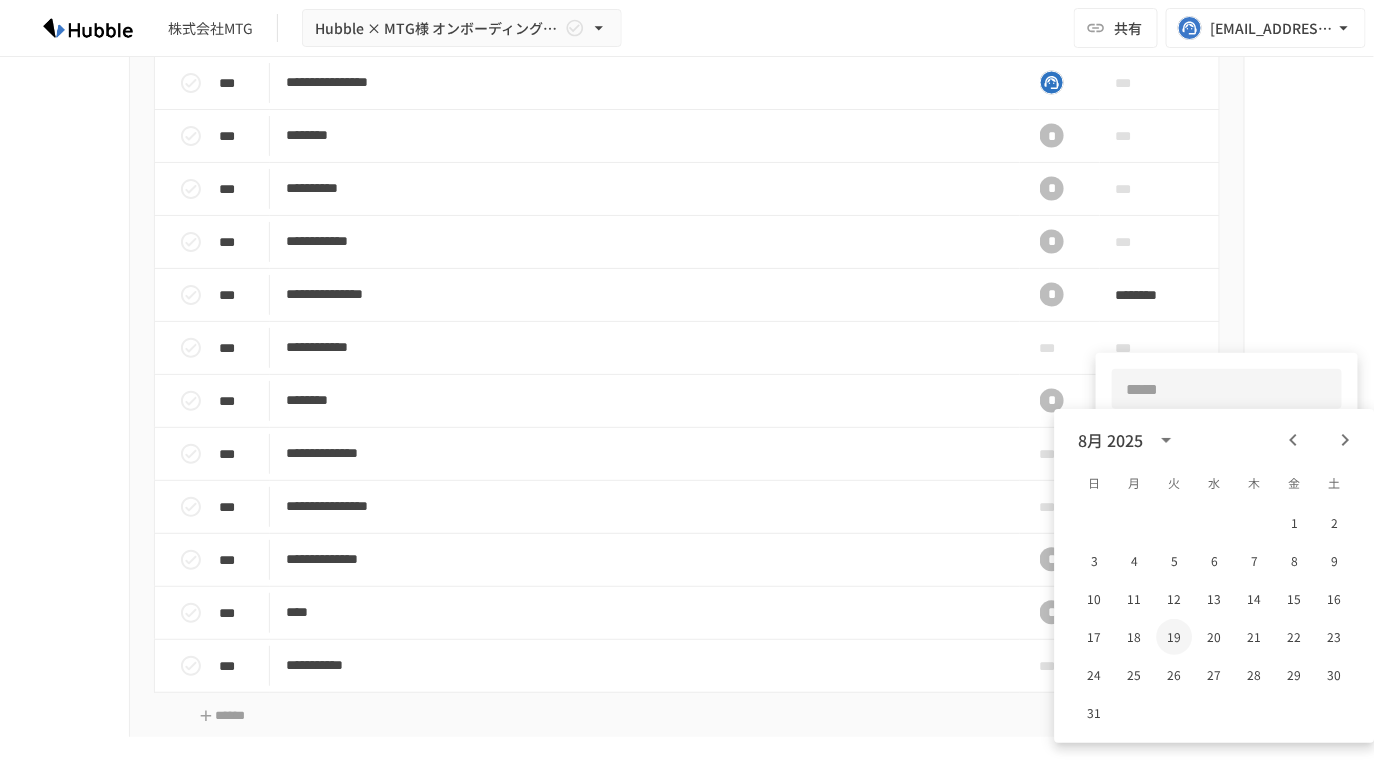 click on "19" at bounding box center [1175, 637] 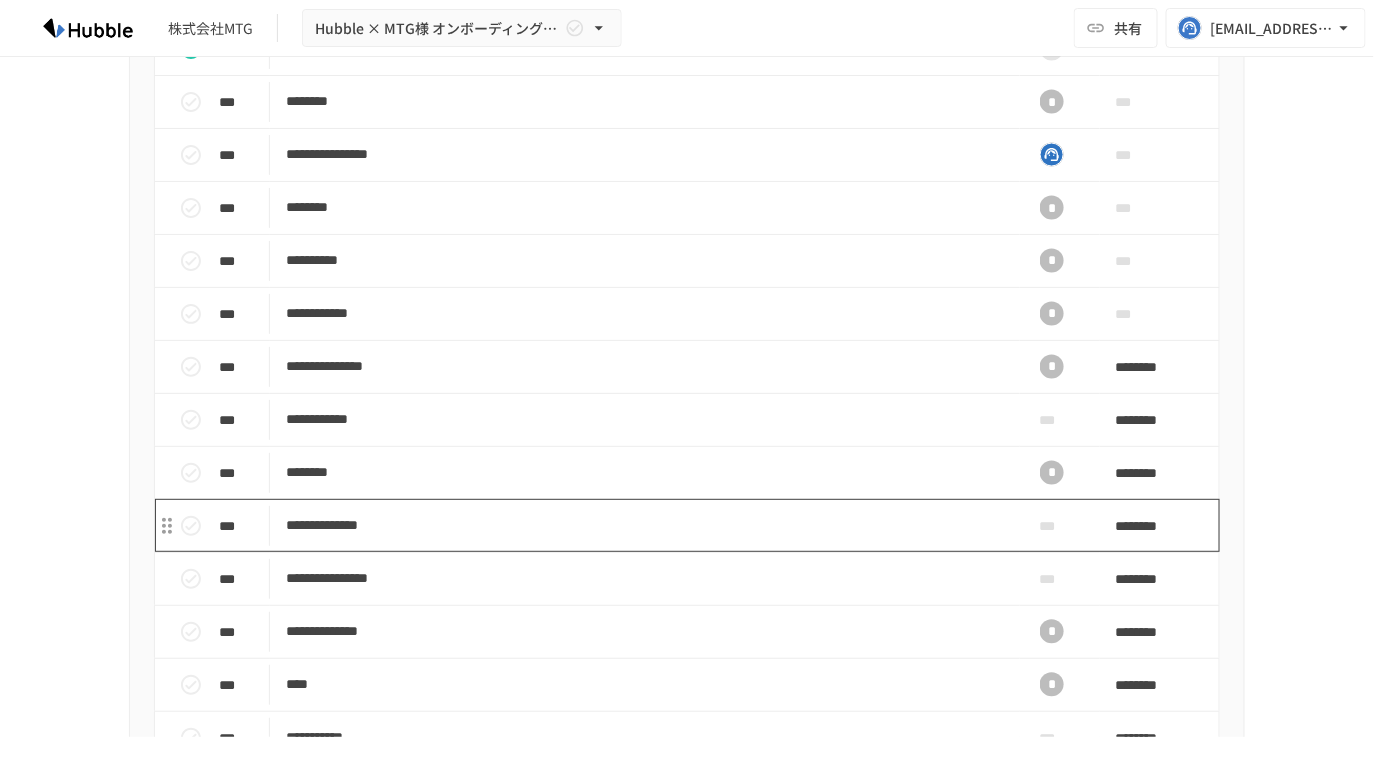scroll, scrollTop: 3595, scrollLeft: 0, axis: vertical 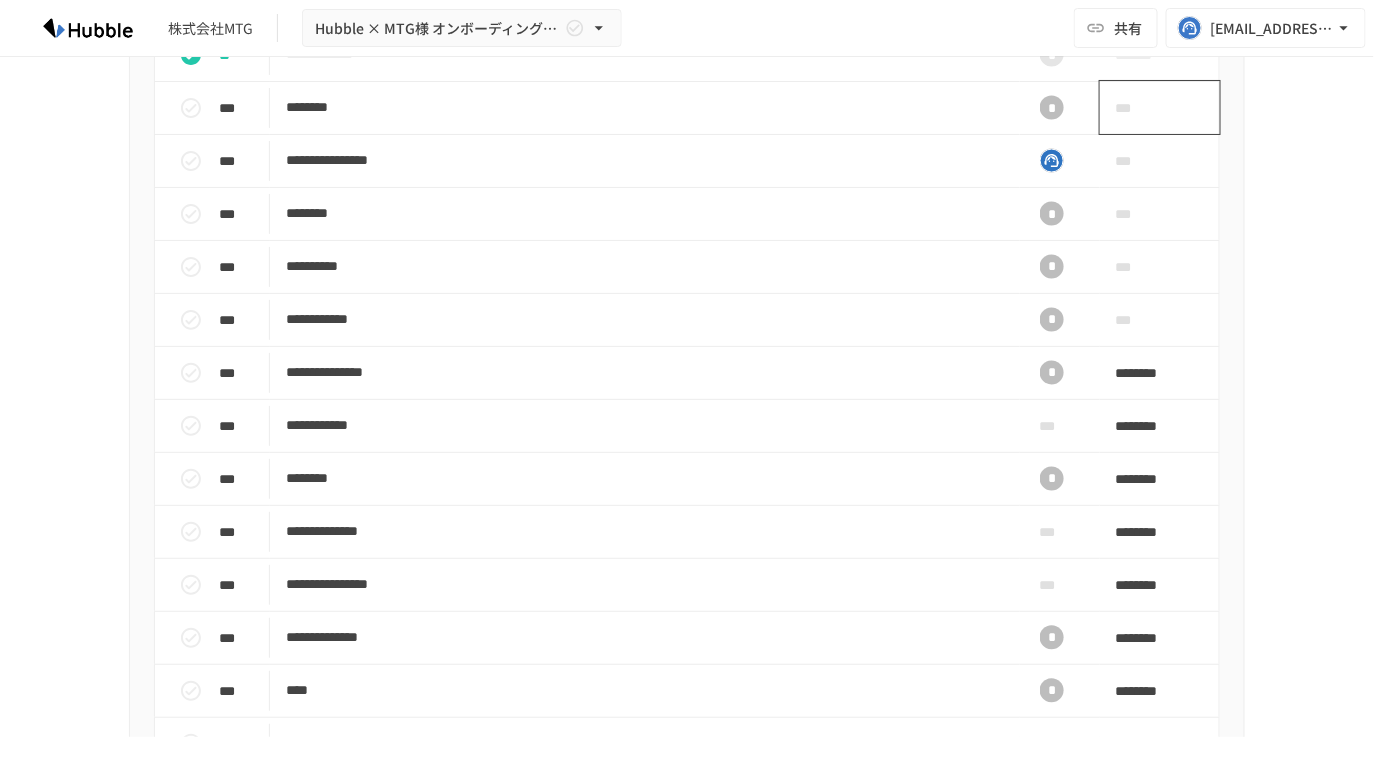 click on "***" at bounding box center (1160, 107) 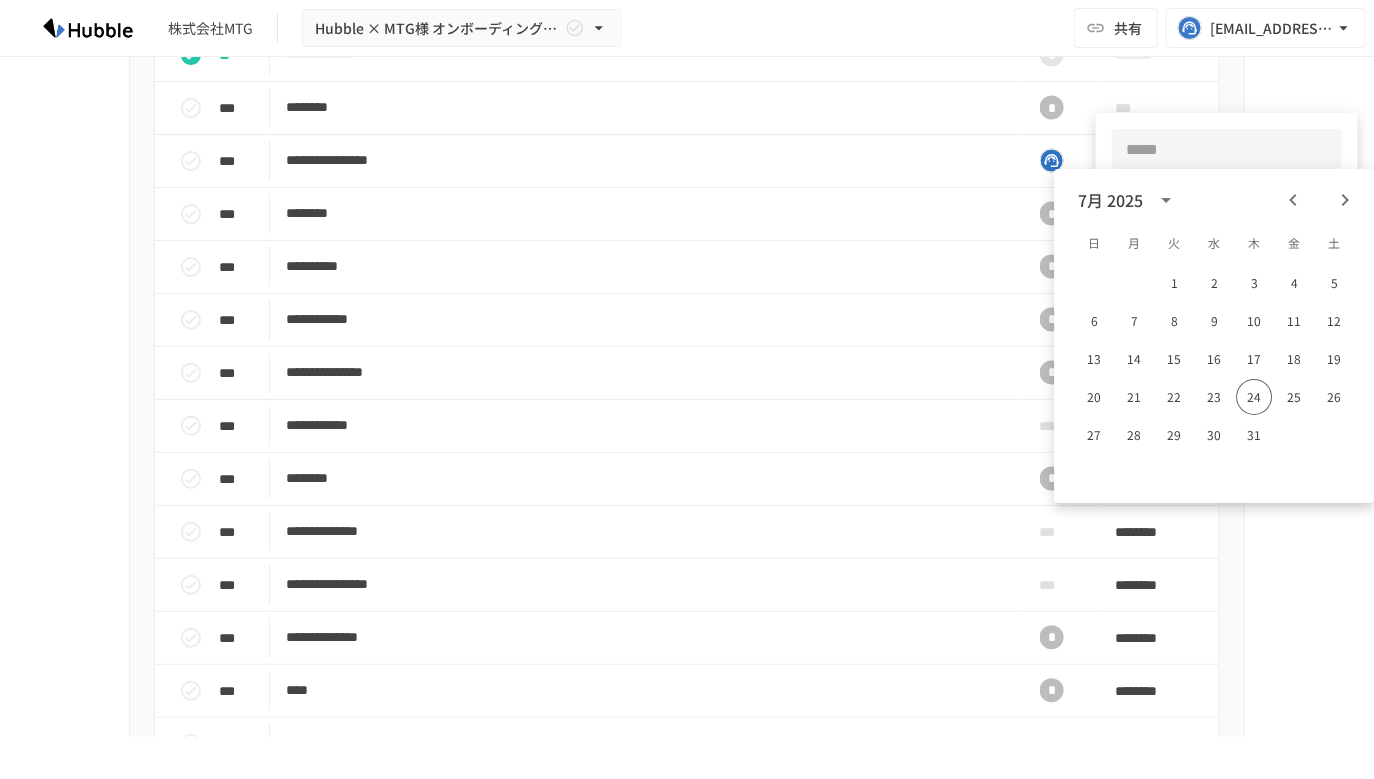click on "7月 2025" at bounding box center (1111, 200) 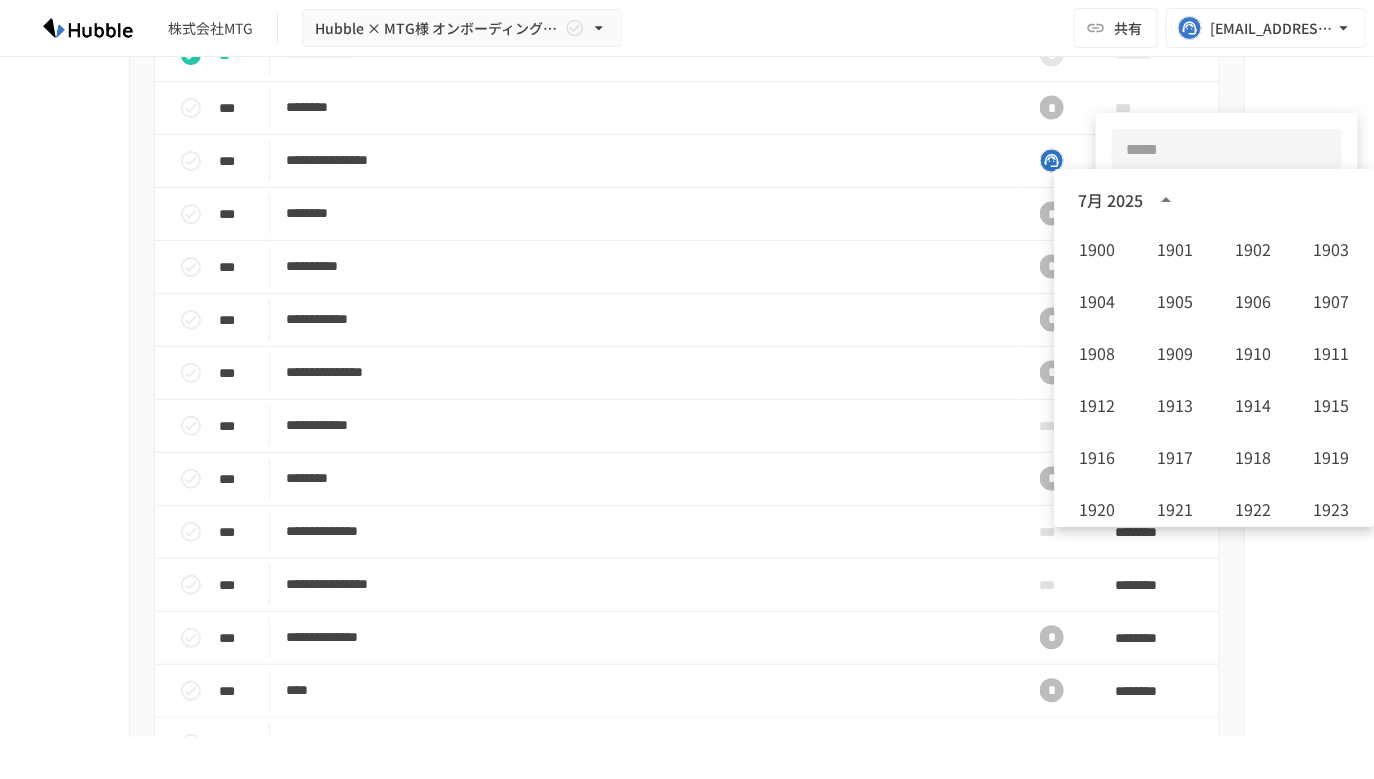 scroll, scrollTop: 1485, scrollLeft: 0, axis: vertical 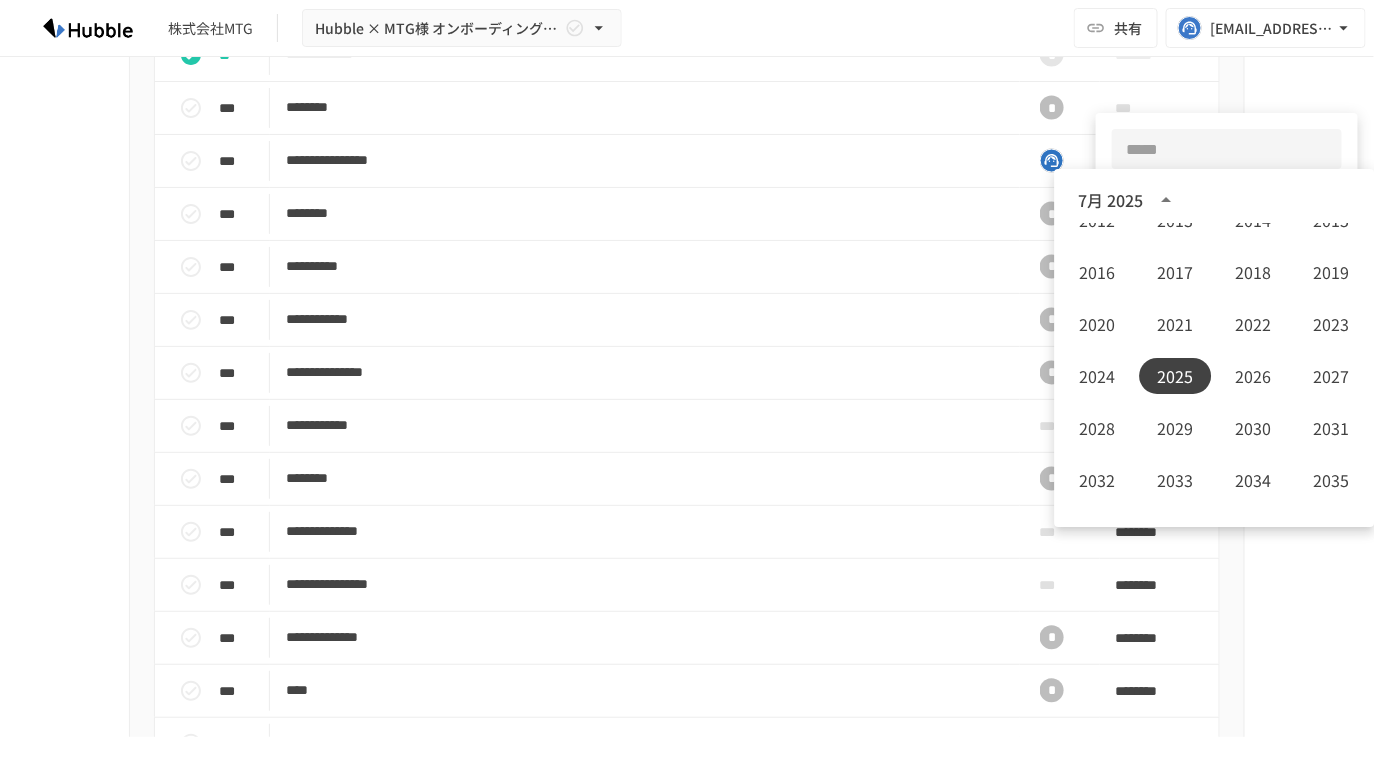 click on "7月 2025" at bounding box center (1111, 200) 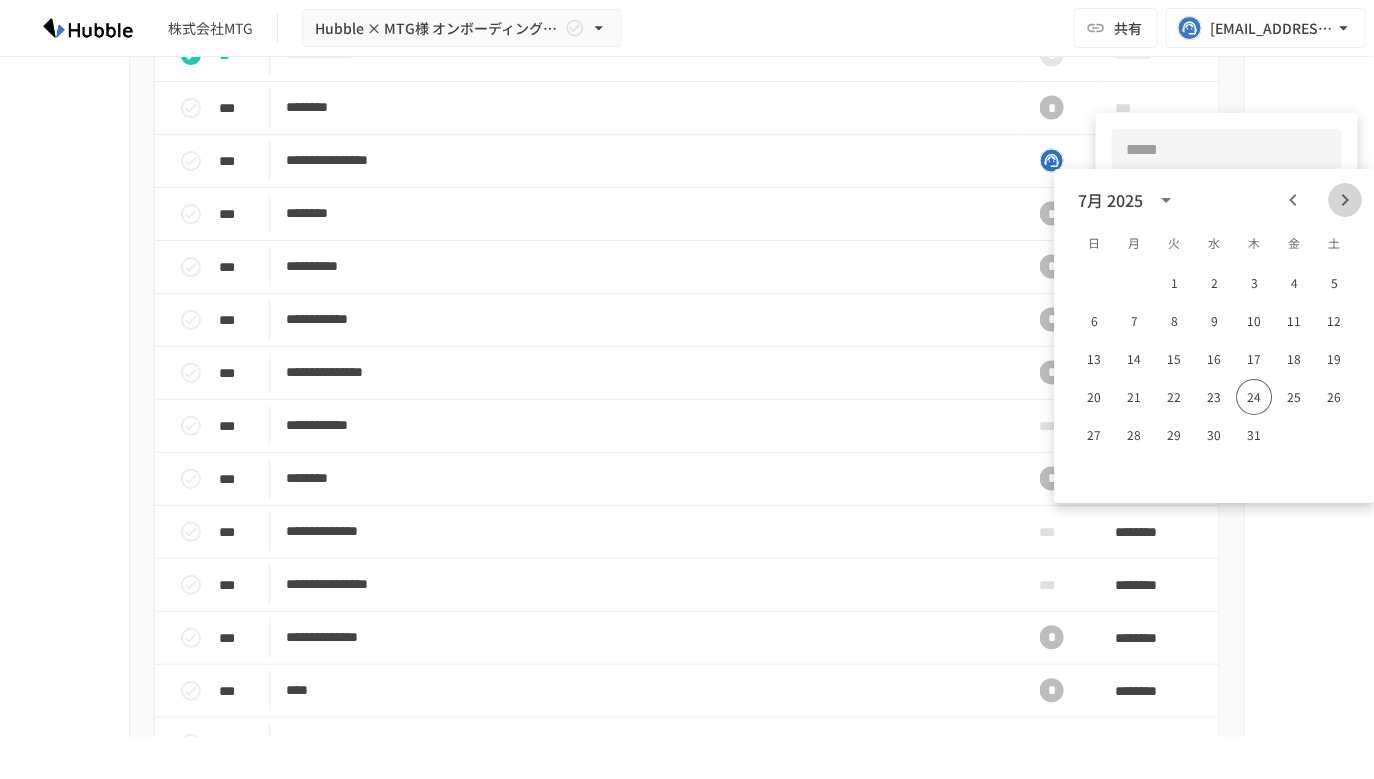 click at bounding box center (1346, 200) 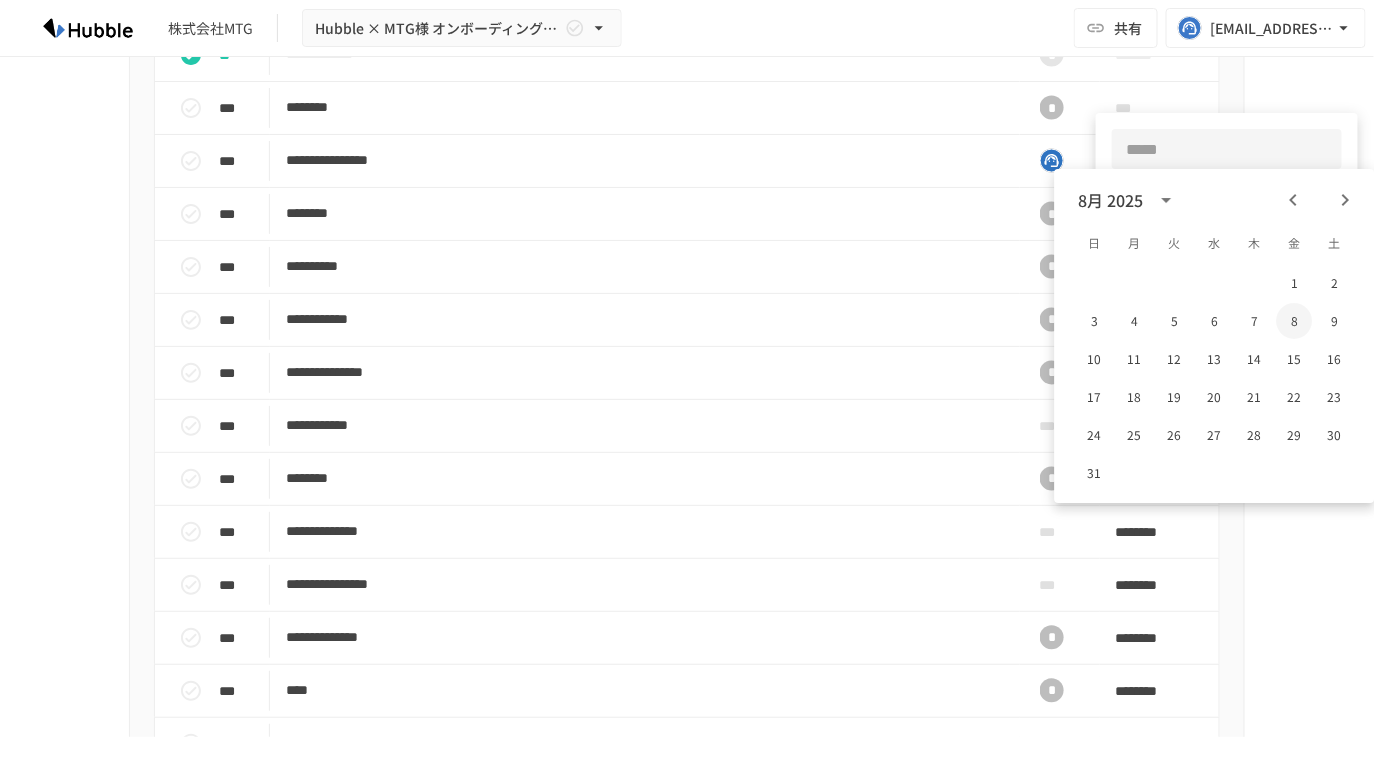 click on "8" at bounding box center (1295, 321) 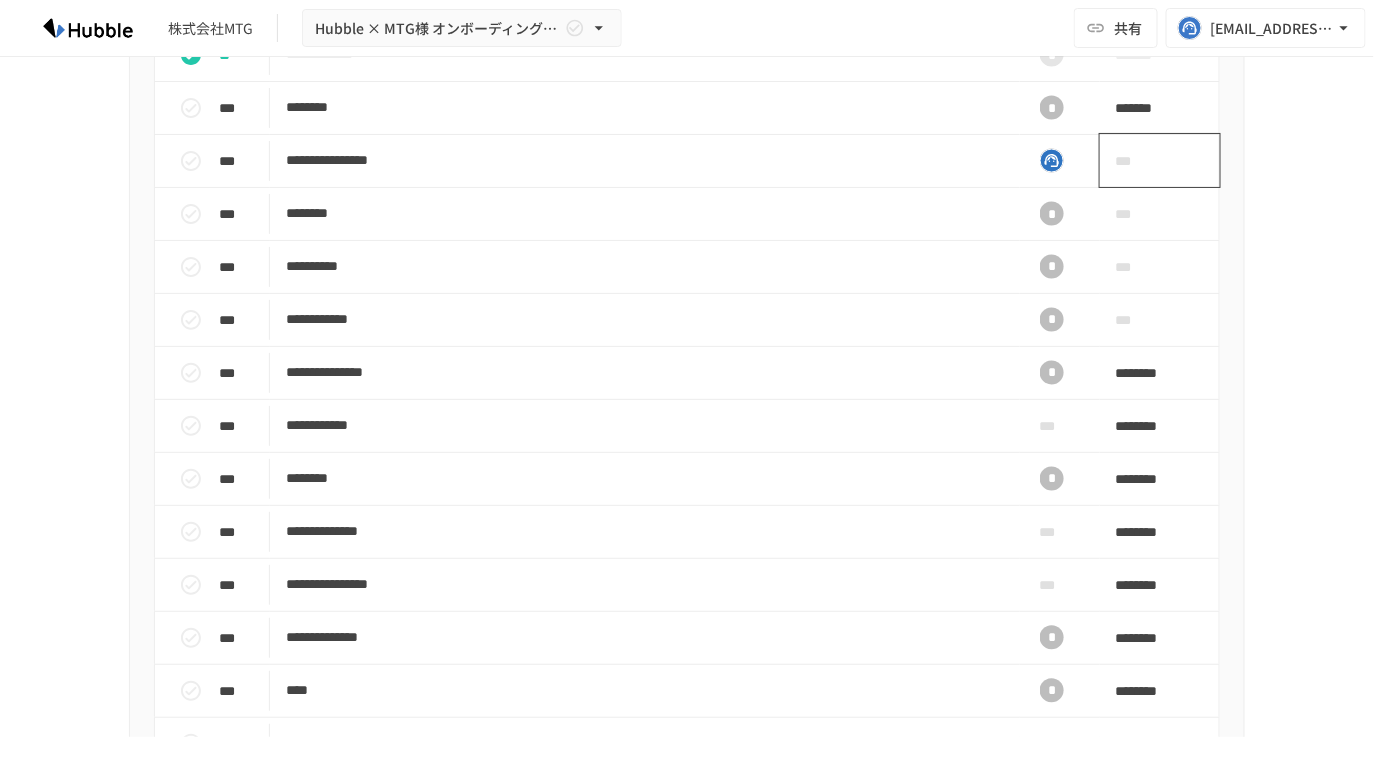 click on "***" at bounding box center (1160, 160) 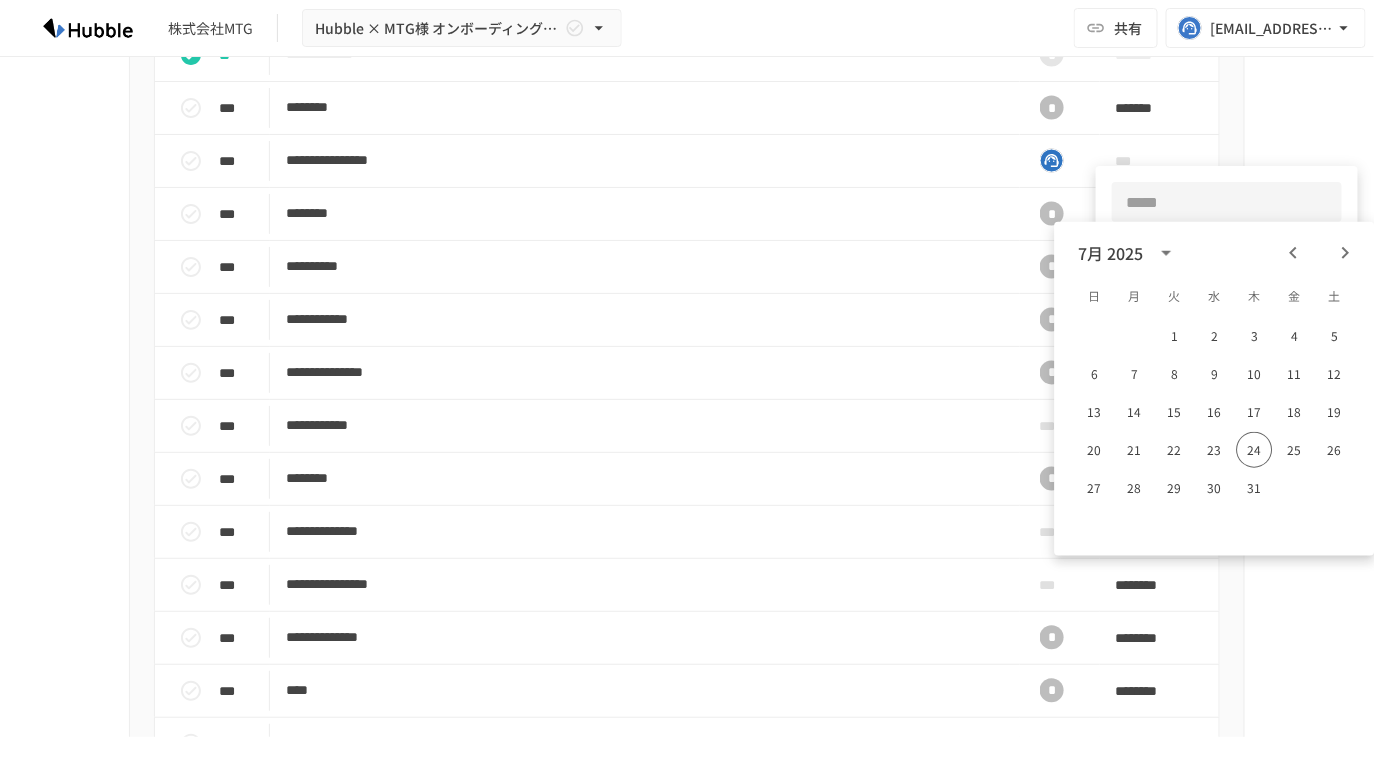 click on "7月 2025" at bounding box center (1111, 253) 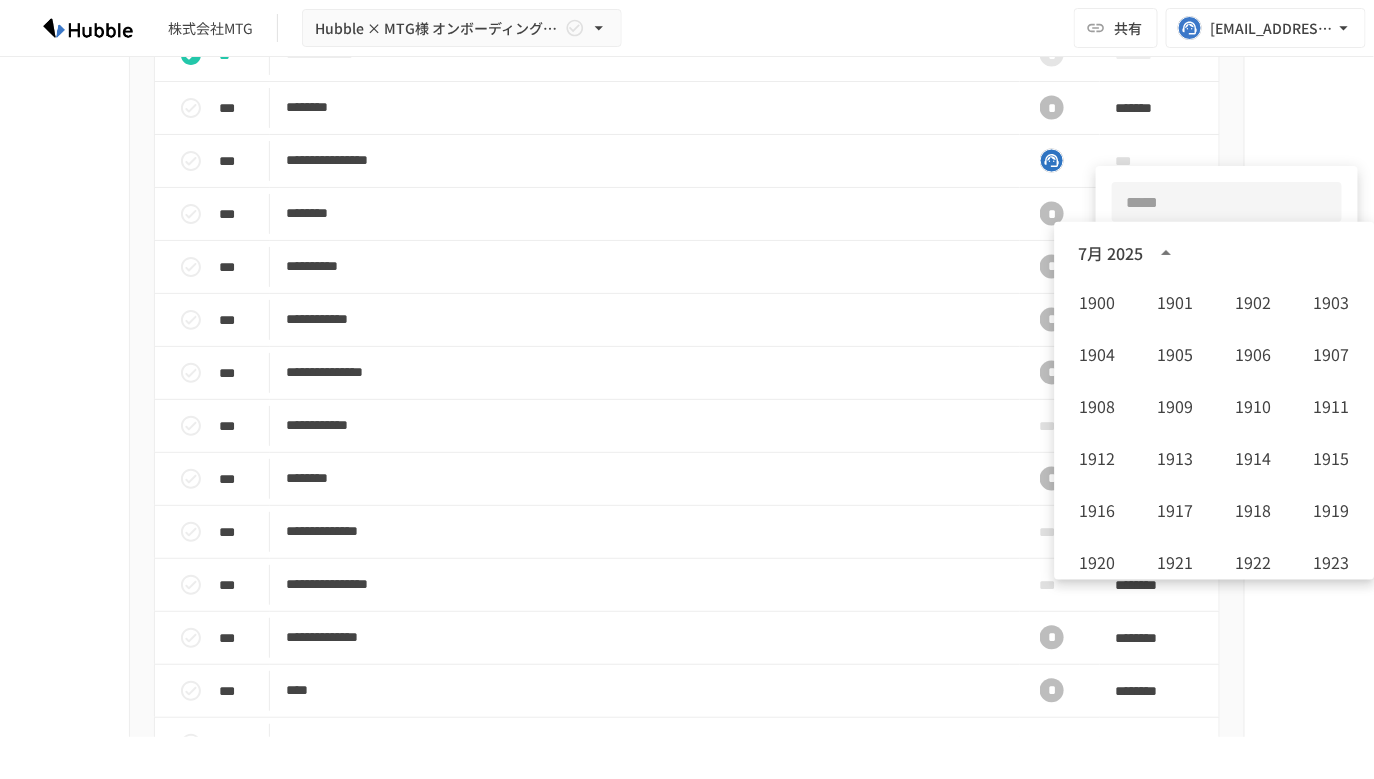 scroll, scrollTop: 1485, scrollLeft: 0, axis: vertical 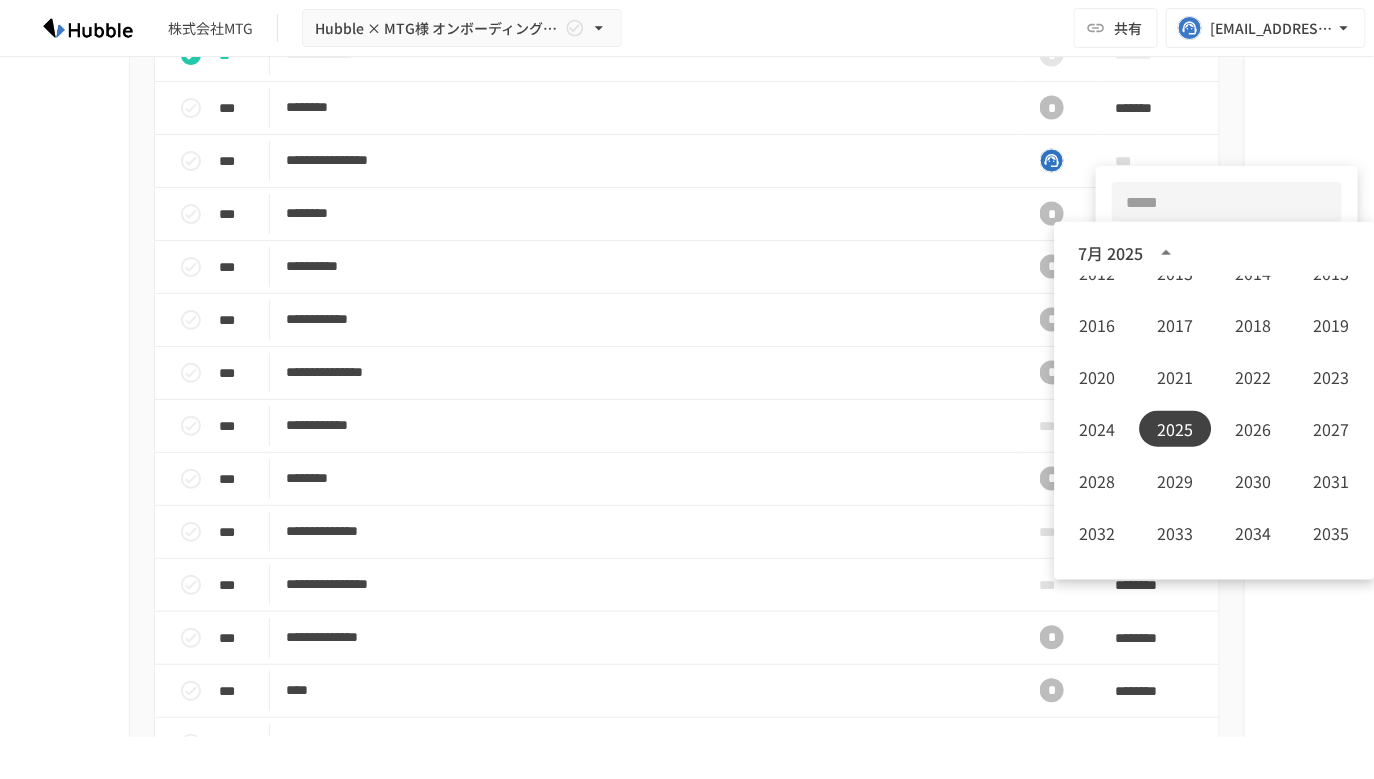 click on "7月 2025" at bounding box center (1111, 253) 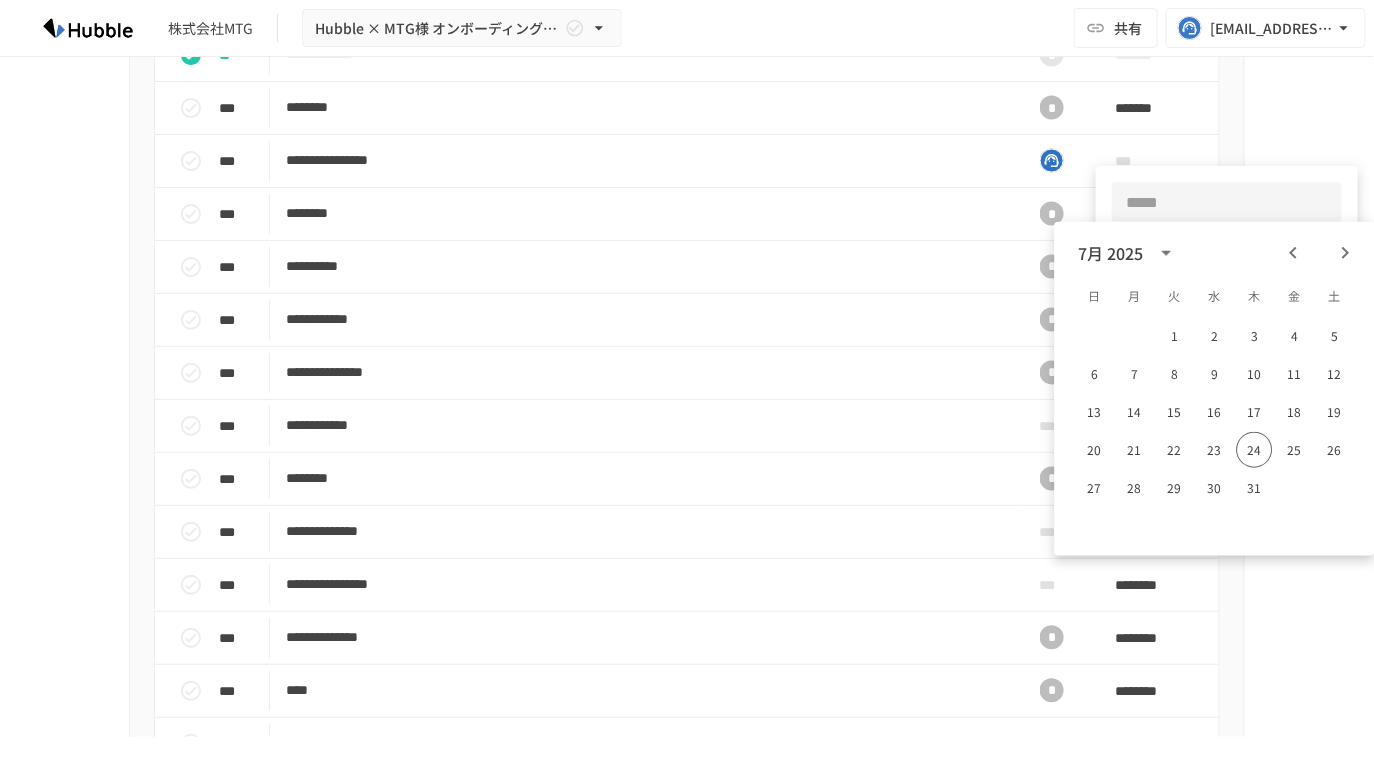 click 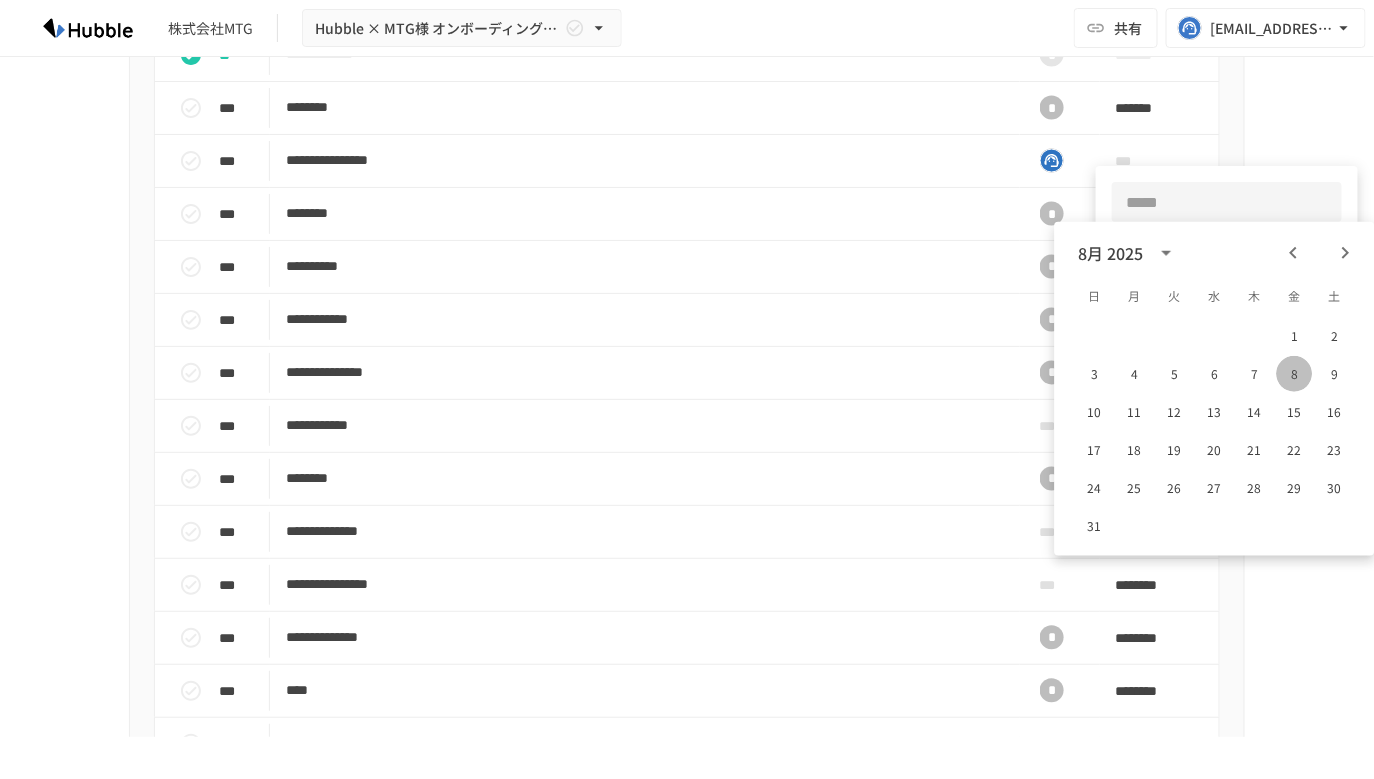 click on "8" at bounding box center (1295, 374) 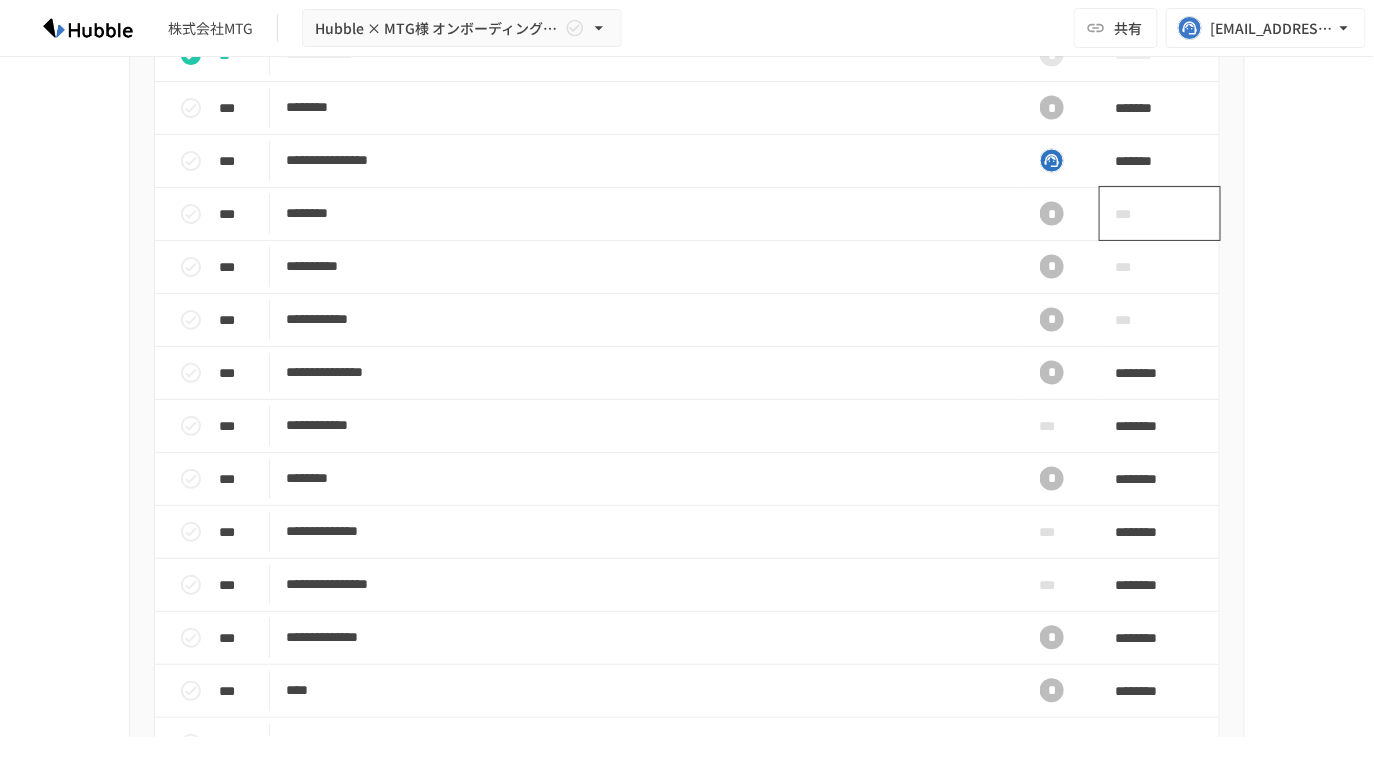 click on "***" at bounding box center (1137, 214) 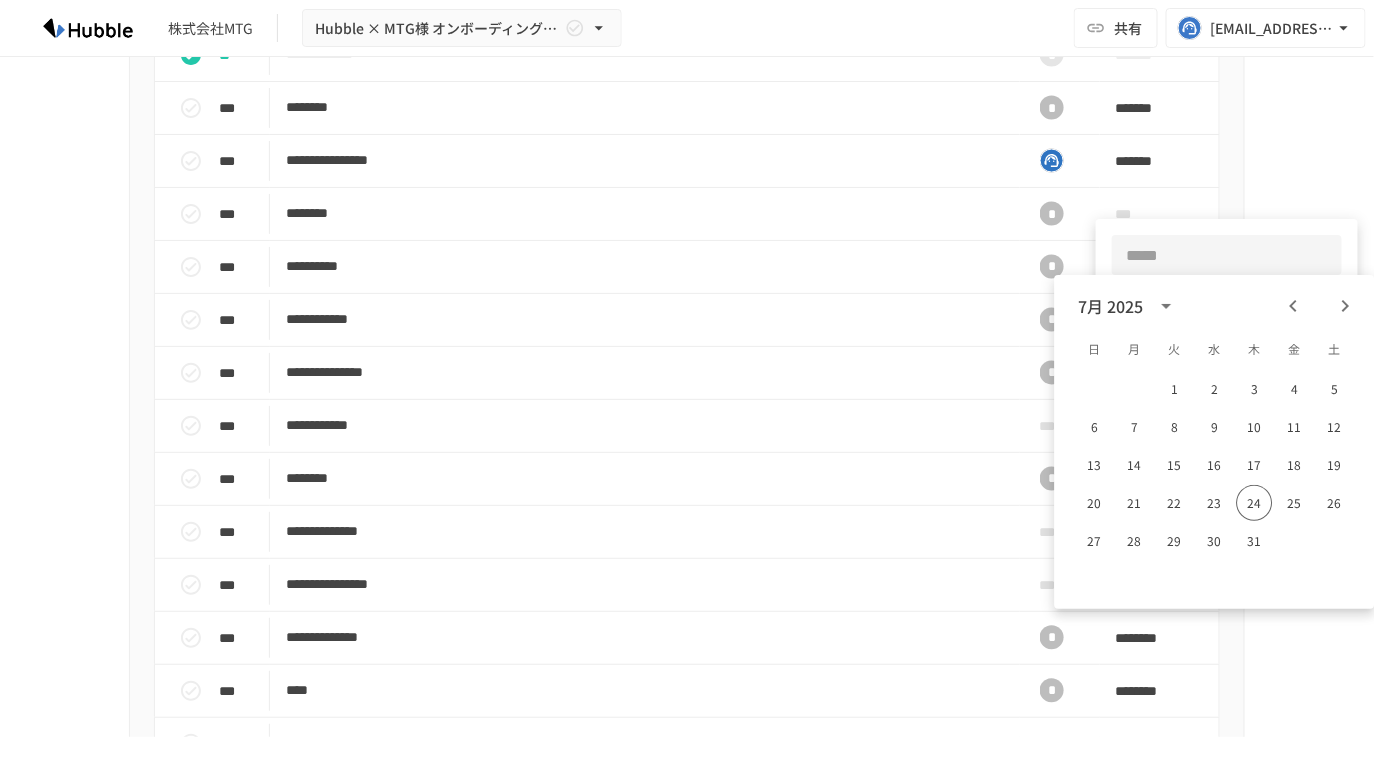 click at bounding box center (1346, 306) 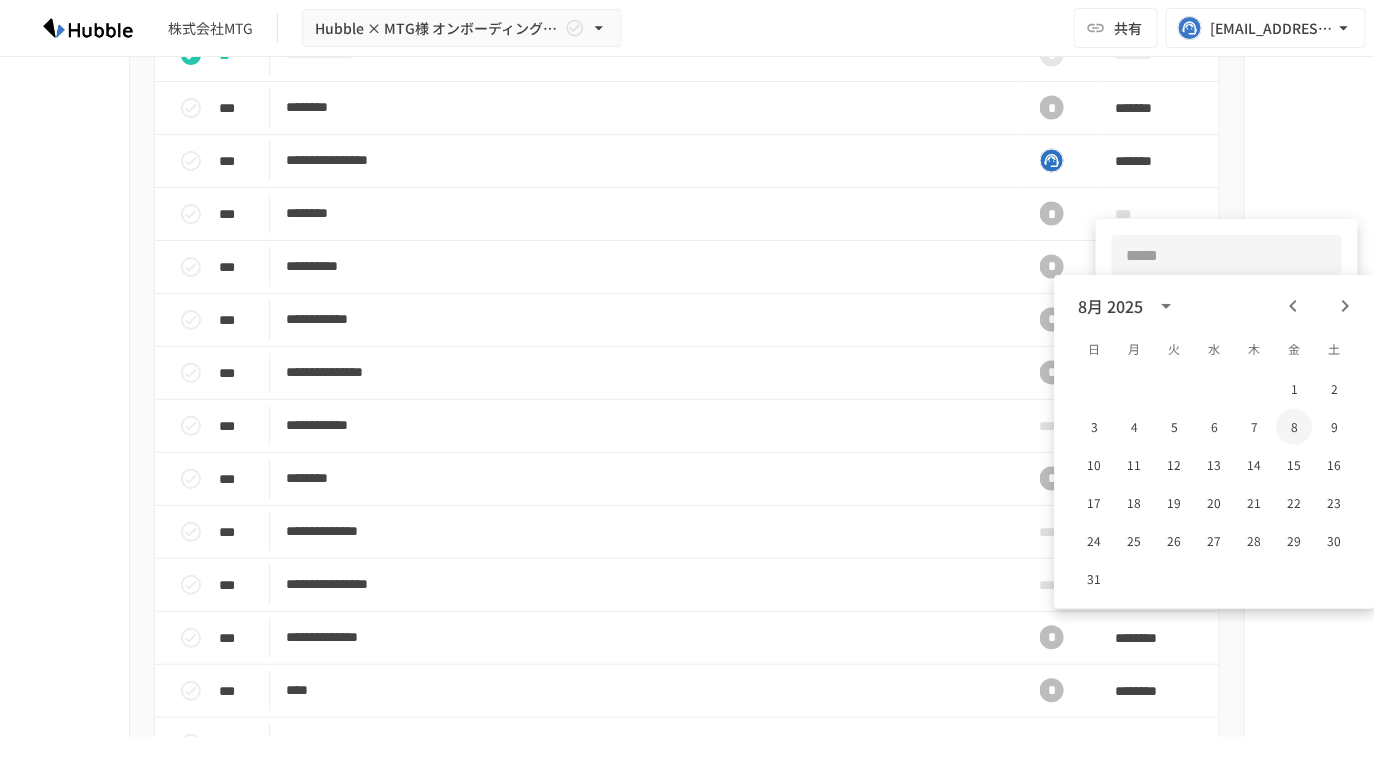 click on "8" at bounding box center [1295, 427] 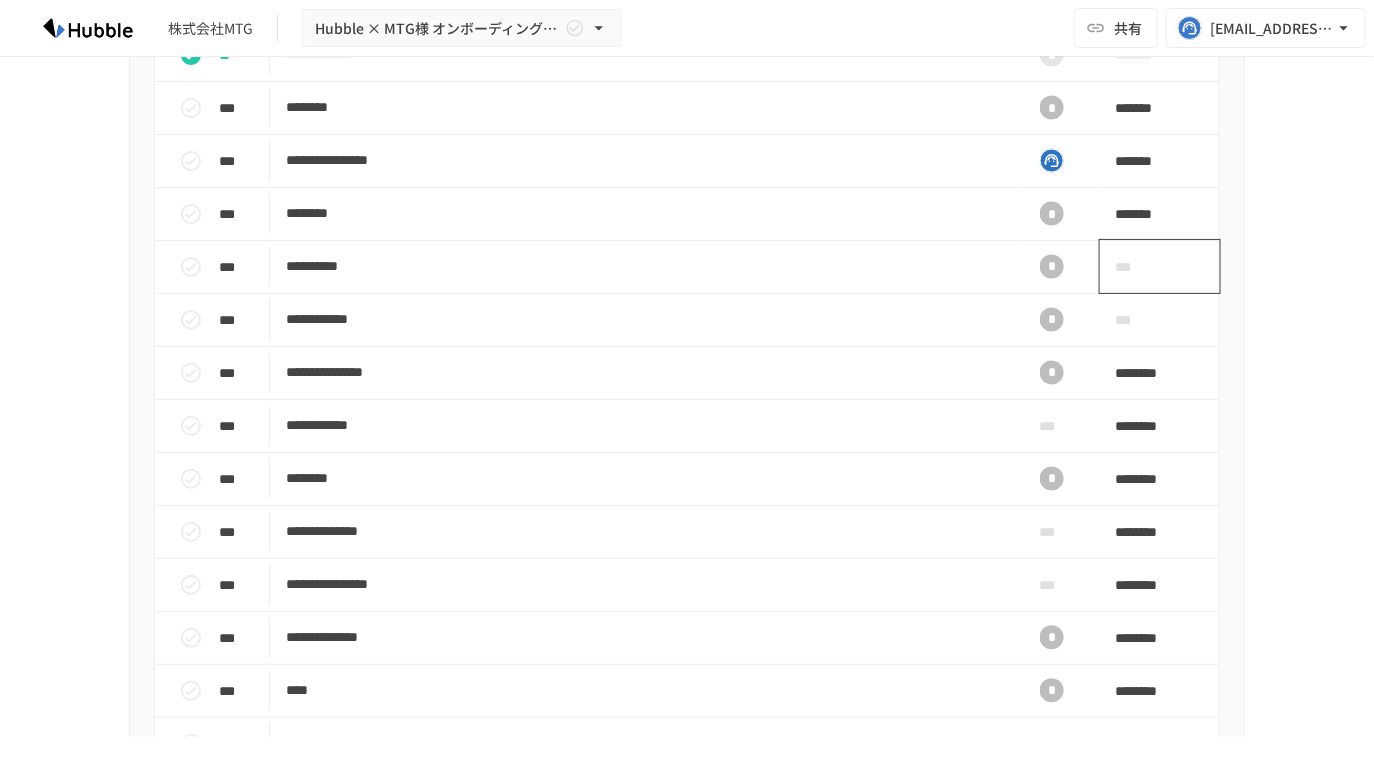 click on "***" at bounding box center (1160, 266) 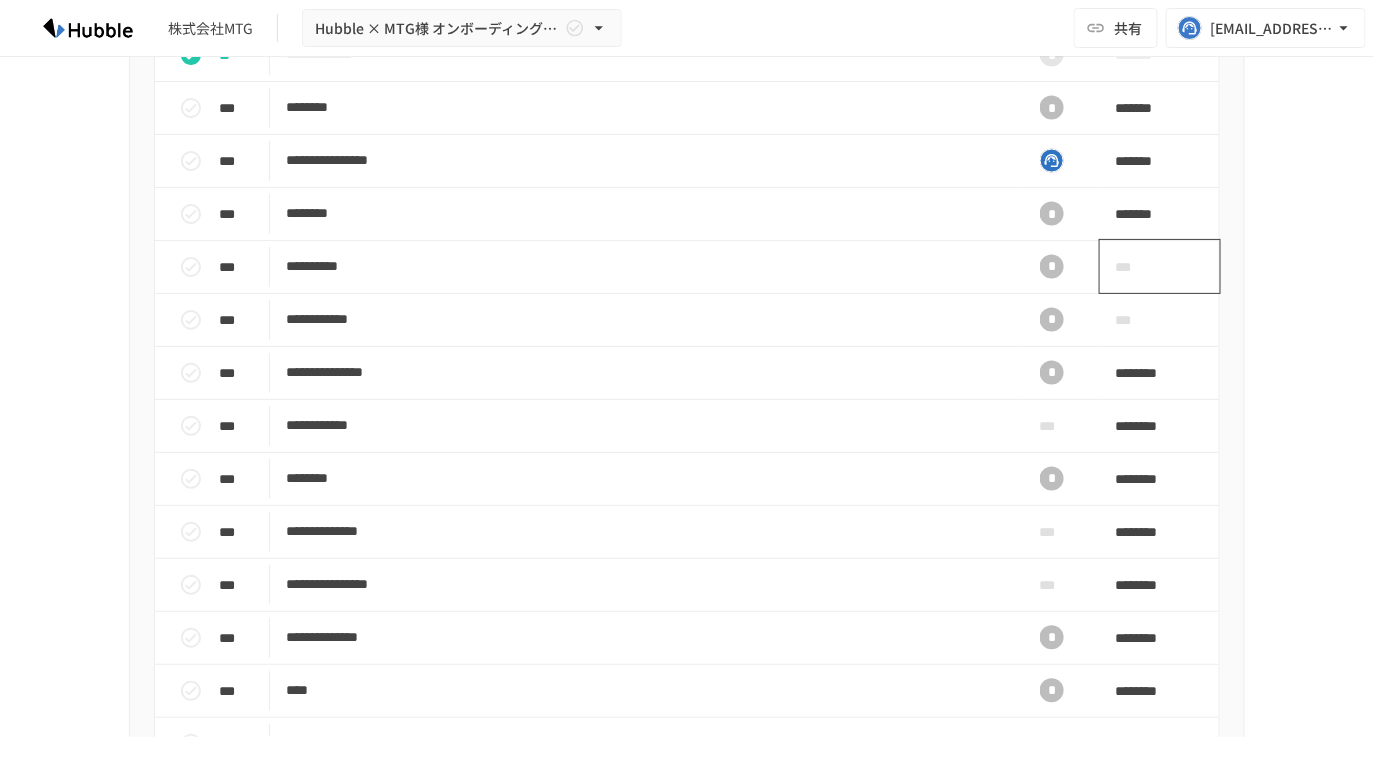 click on "***" at bounding box center [1137, 267] 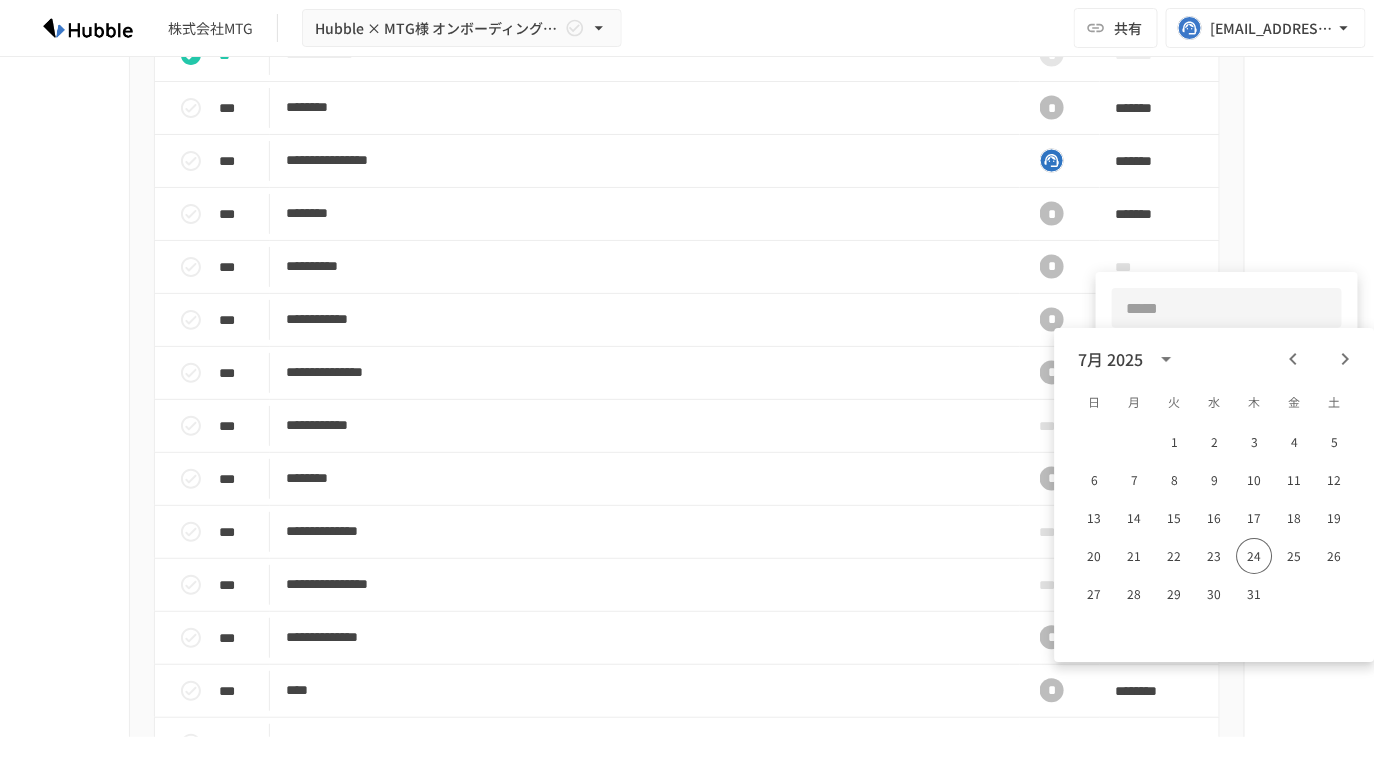 click at bounding box center [1346, 359] 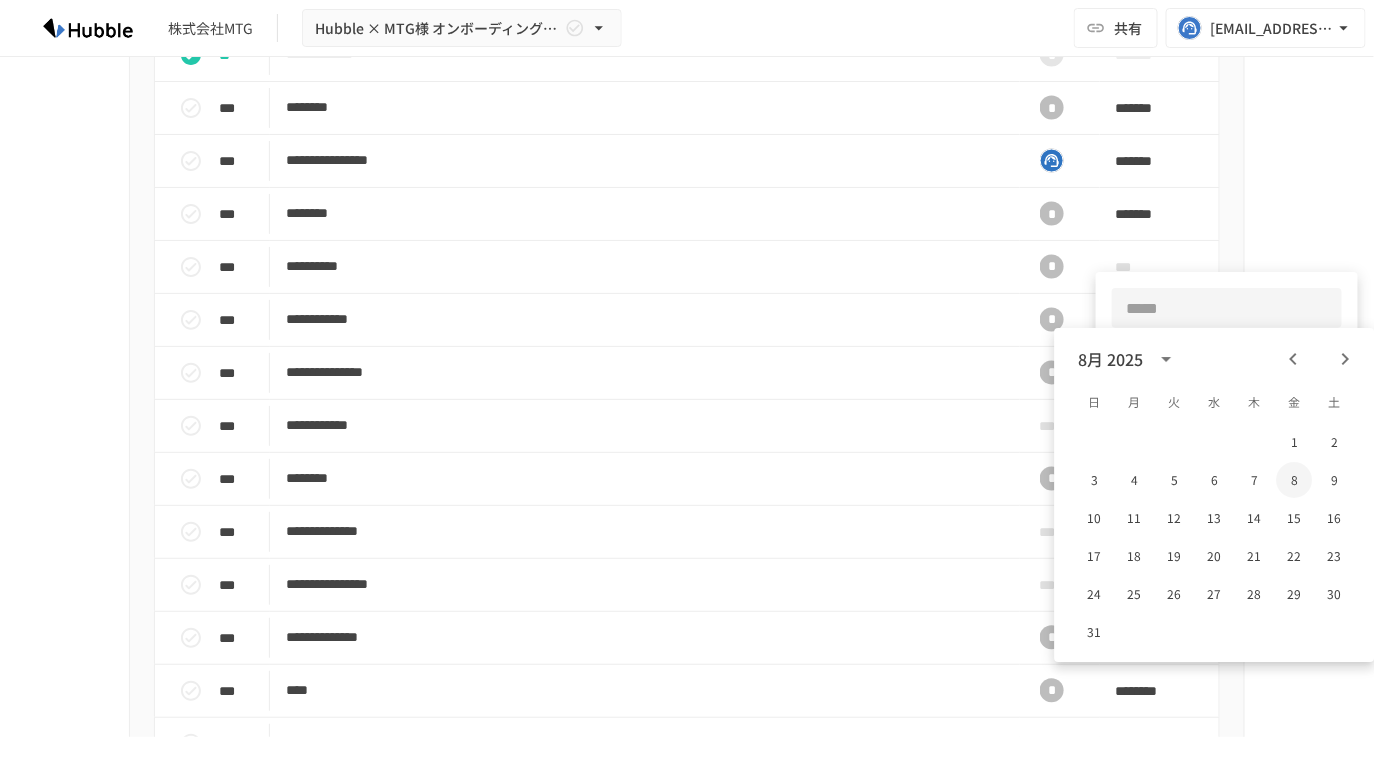 click on "8" at bounding box center [1295, 480] 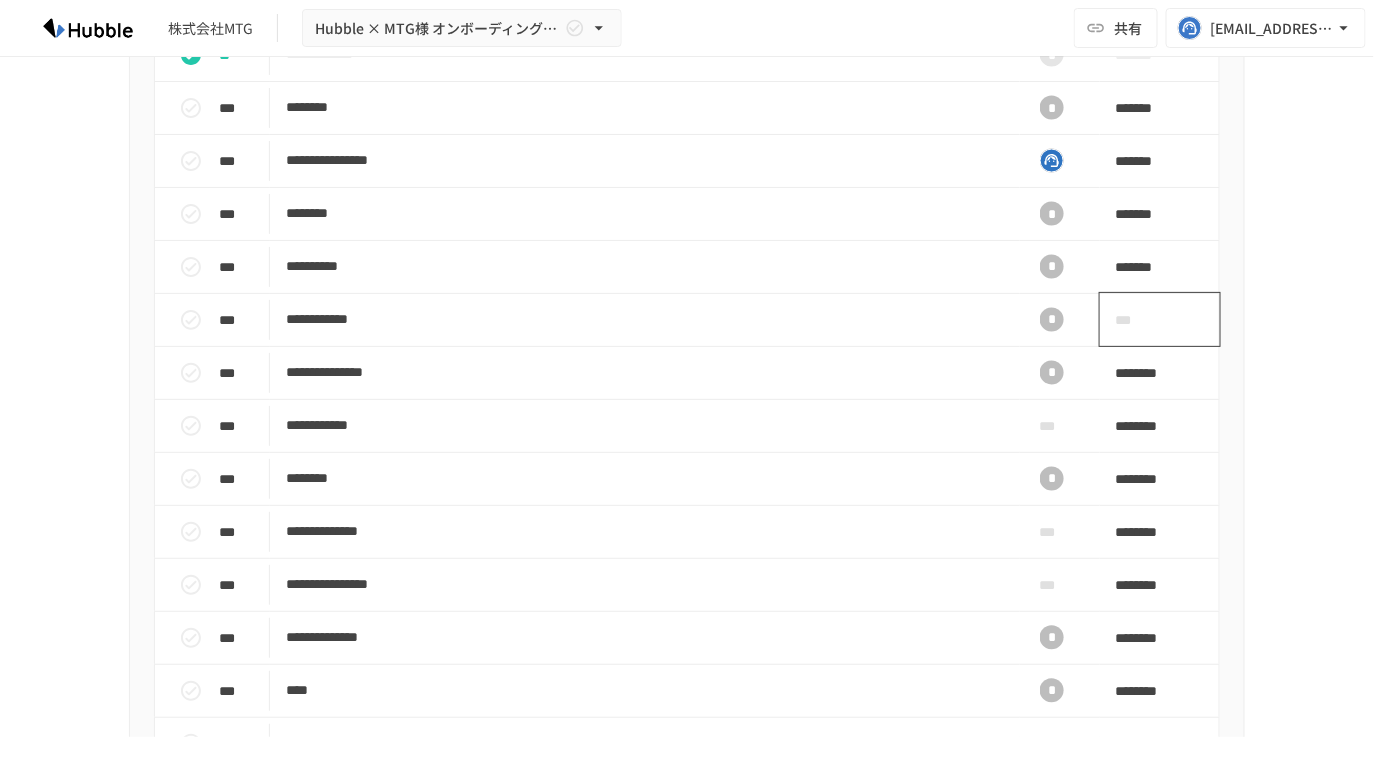 click on "***" at bounding box center [1137, 320] 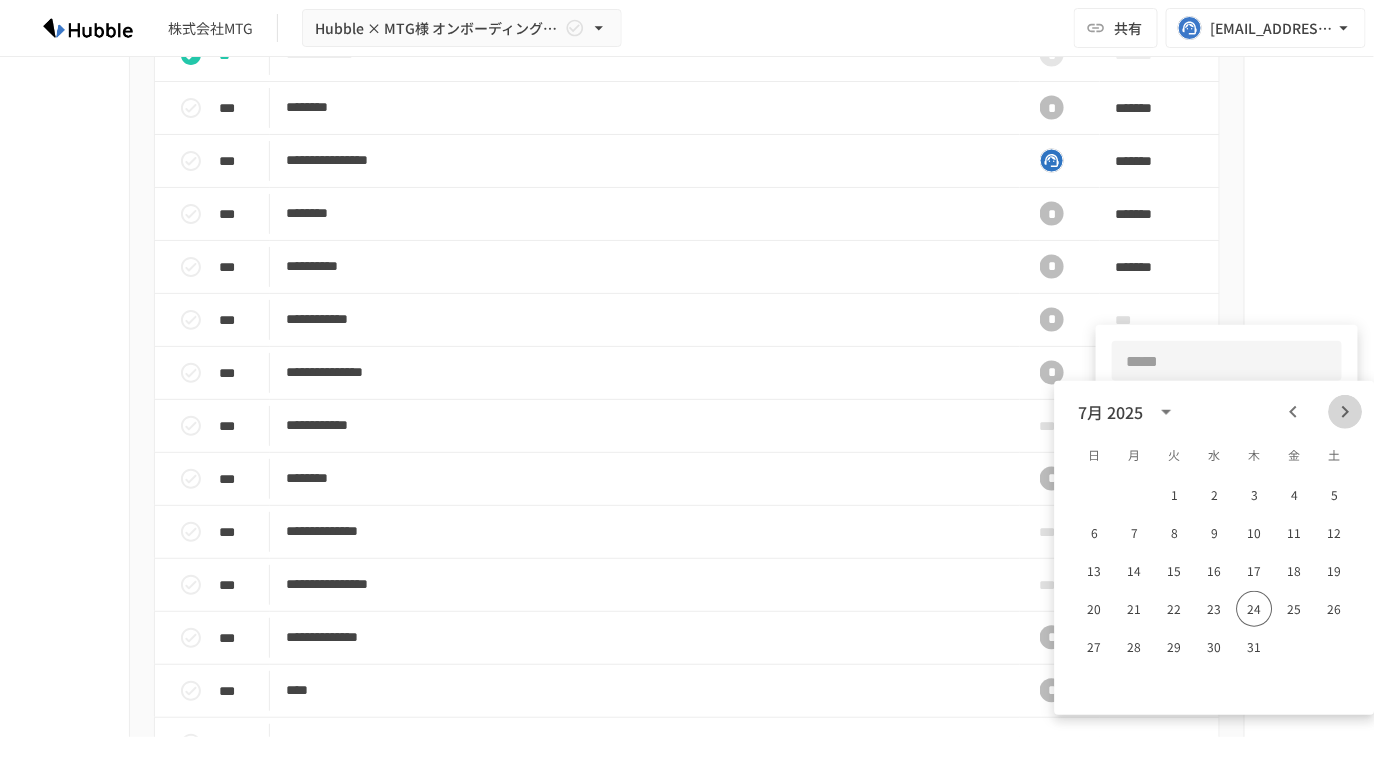 click at bounding box center [1346, 412] 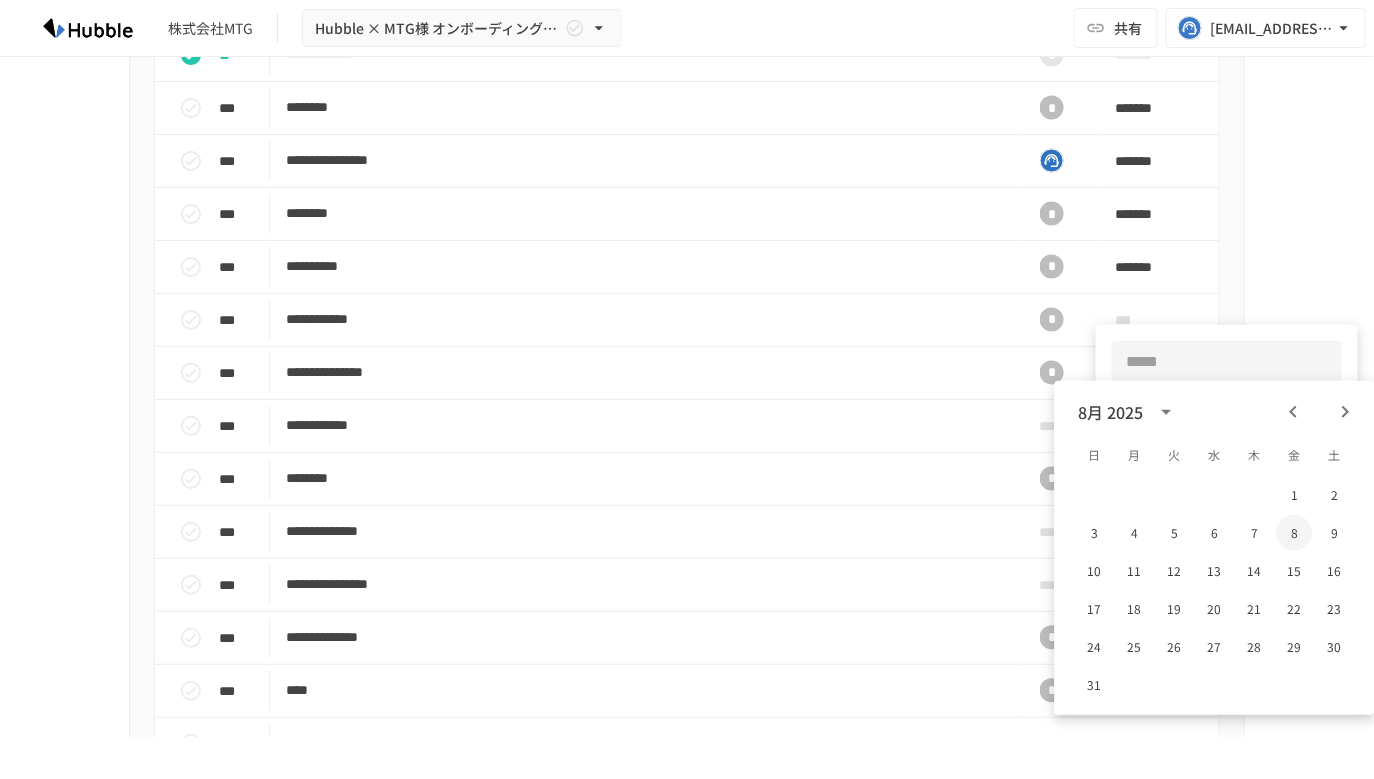 click on "8" at bounding box center [1295, 533] 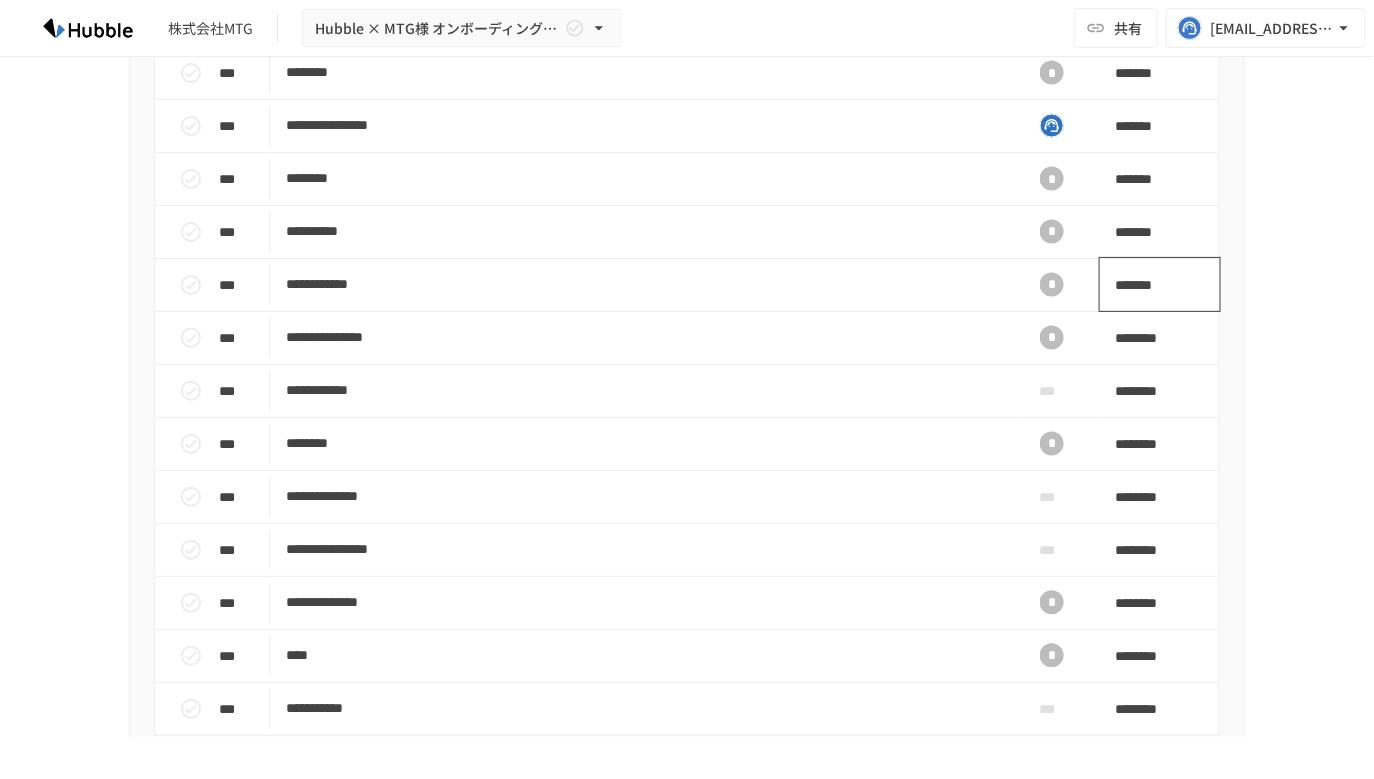 scroll, scrollTop: 3663, scrollLeft: 0, axis: vertical 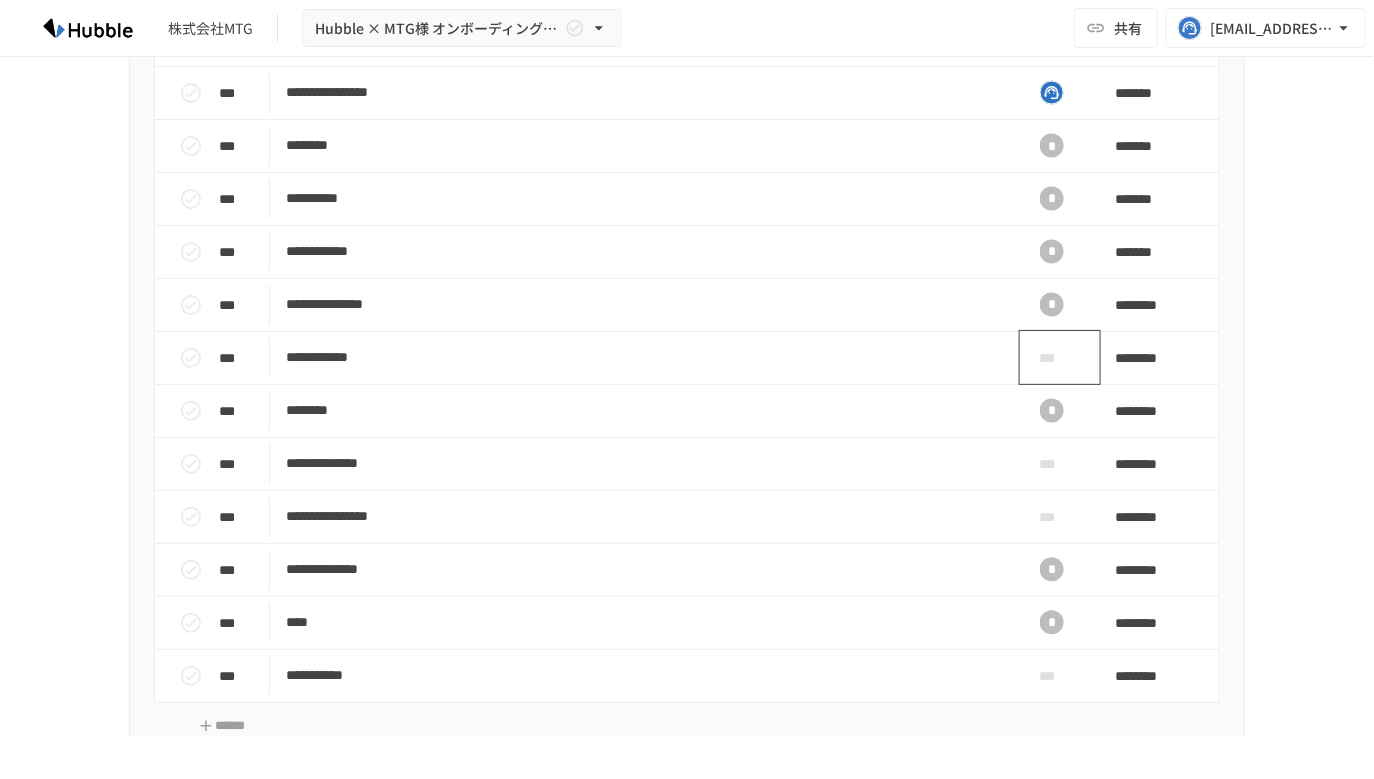 click on "***" at bounding box center (1052, 358) 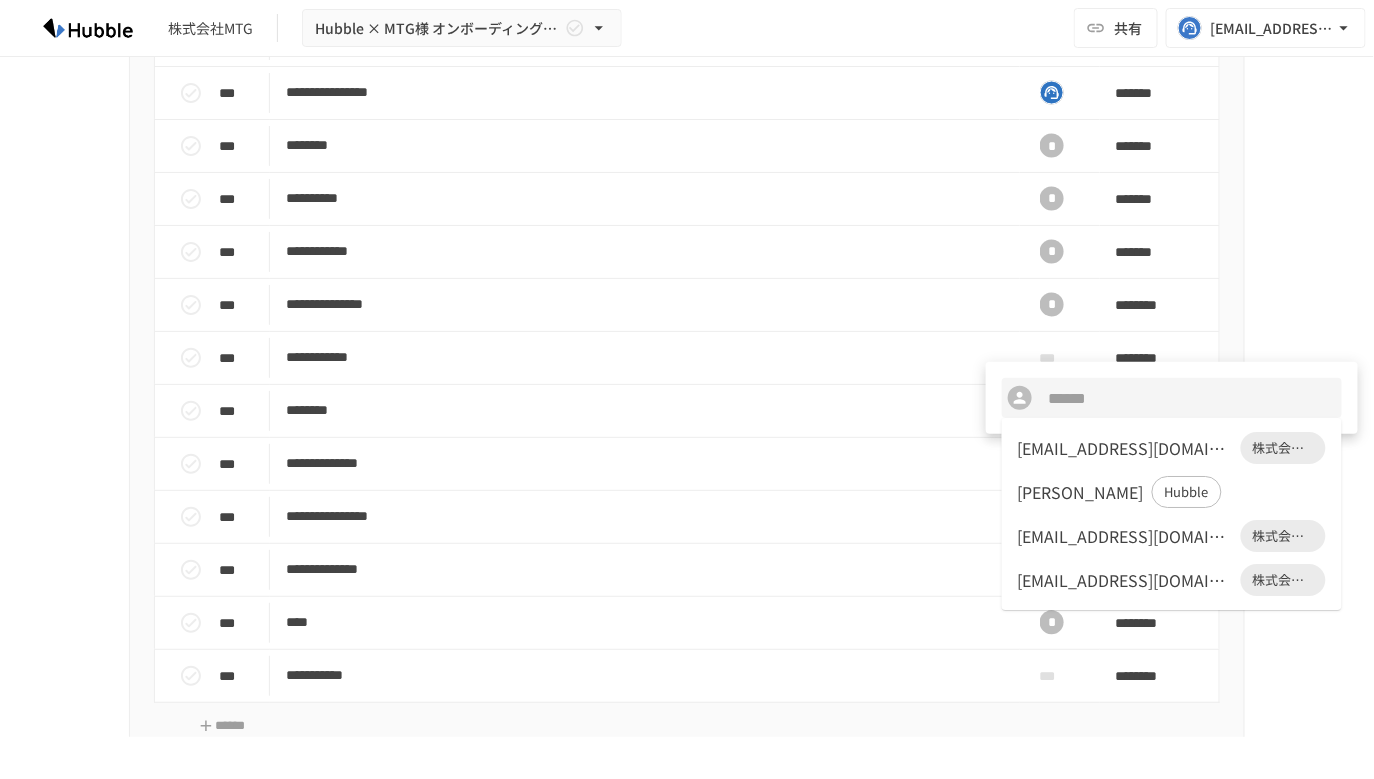 click on "[EMAIL_ADDRESS][DOMAIN_NAME]" at bounding box center (1125, 448) 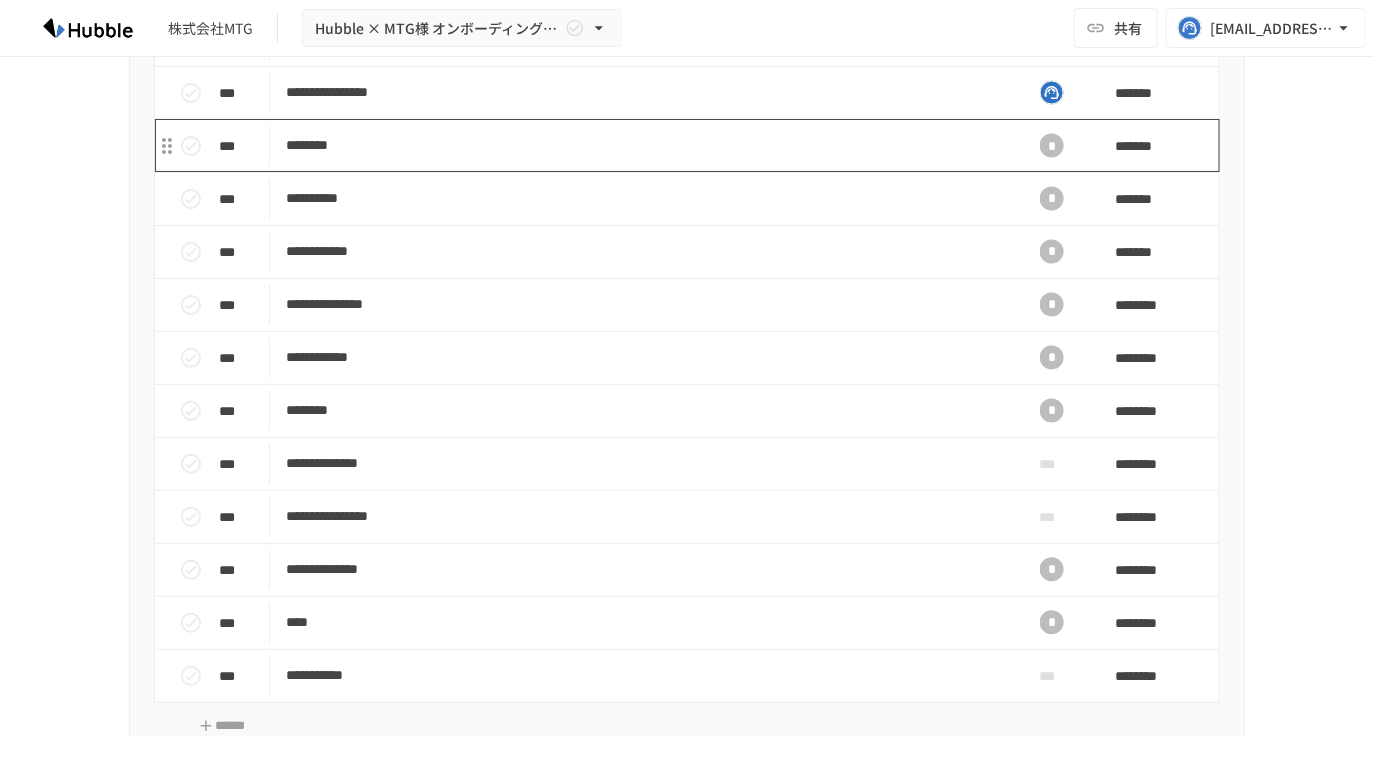 click on "********" at bounding box center [645, 145] 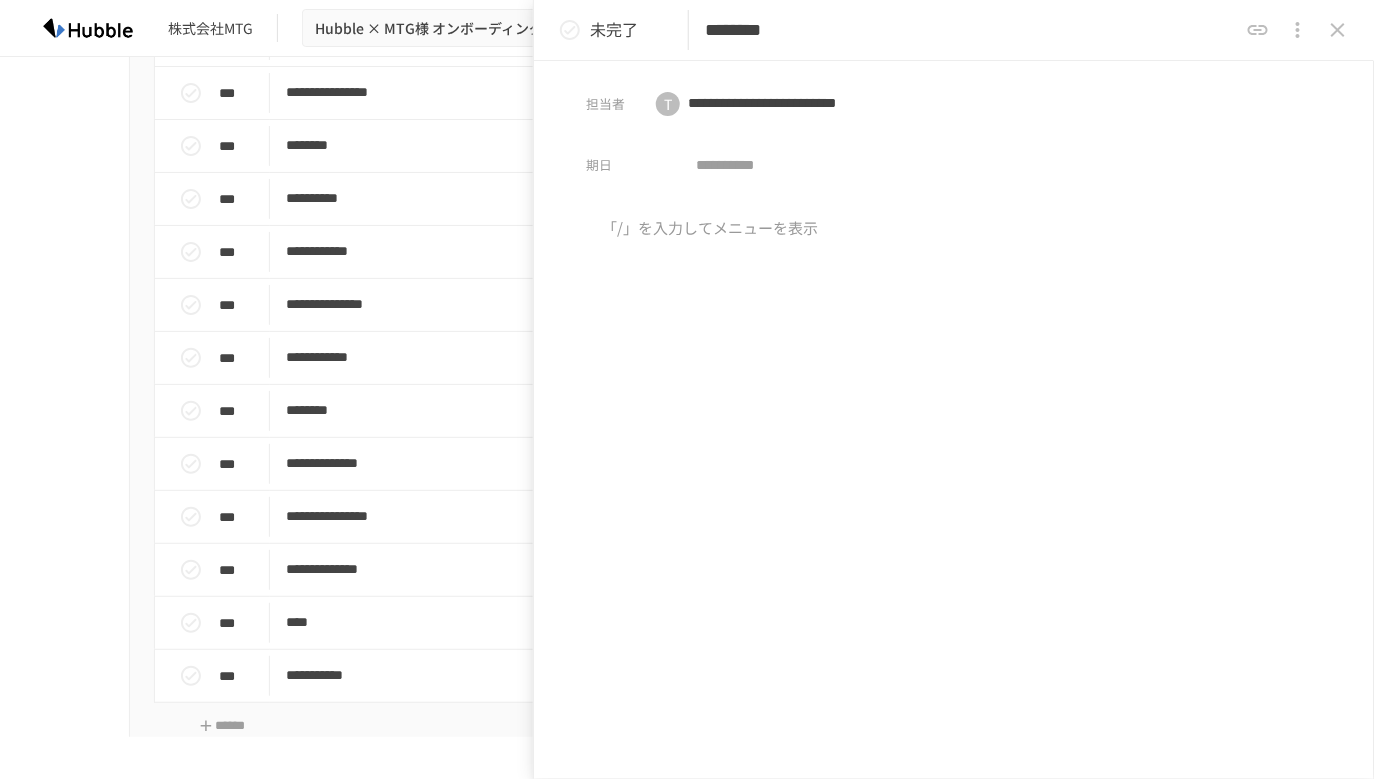 click on "********" at bounding box center (971, 30) 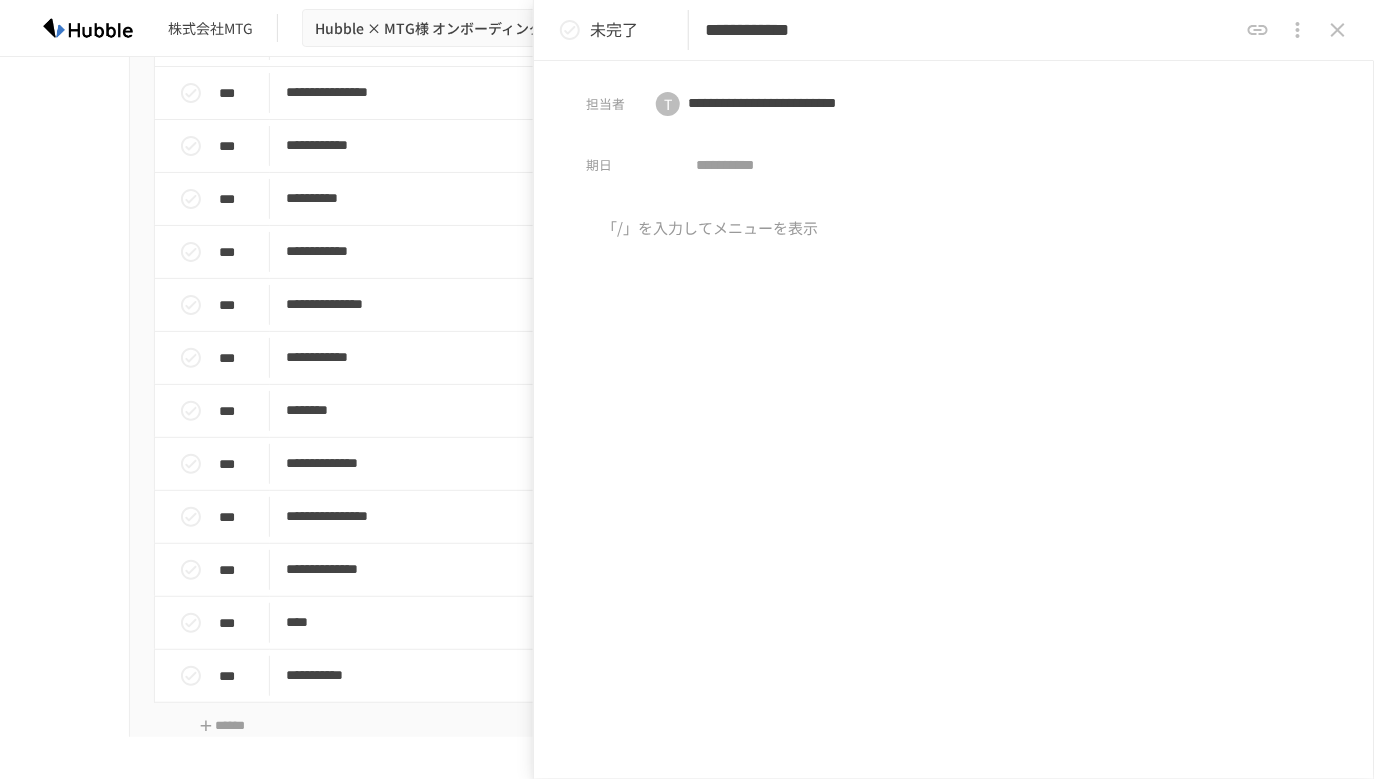 type on "**********" 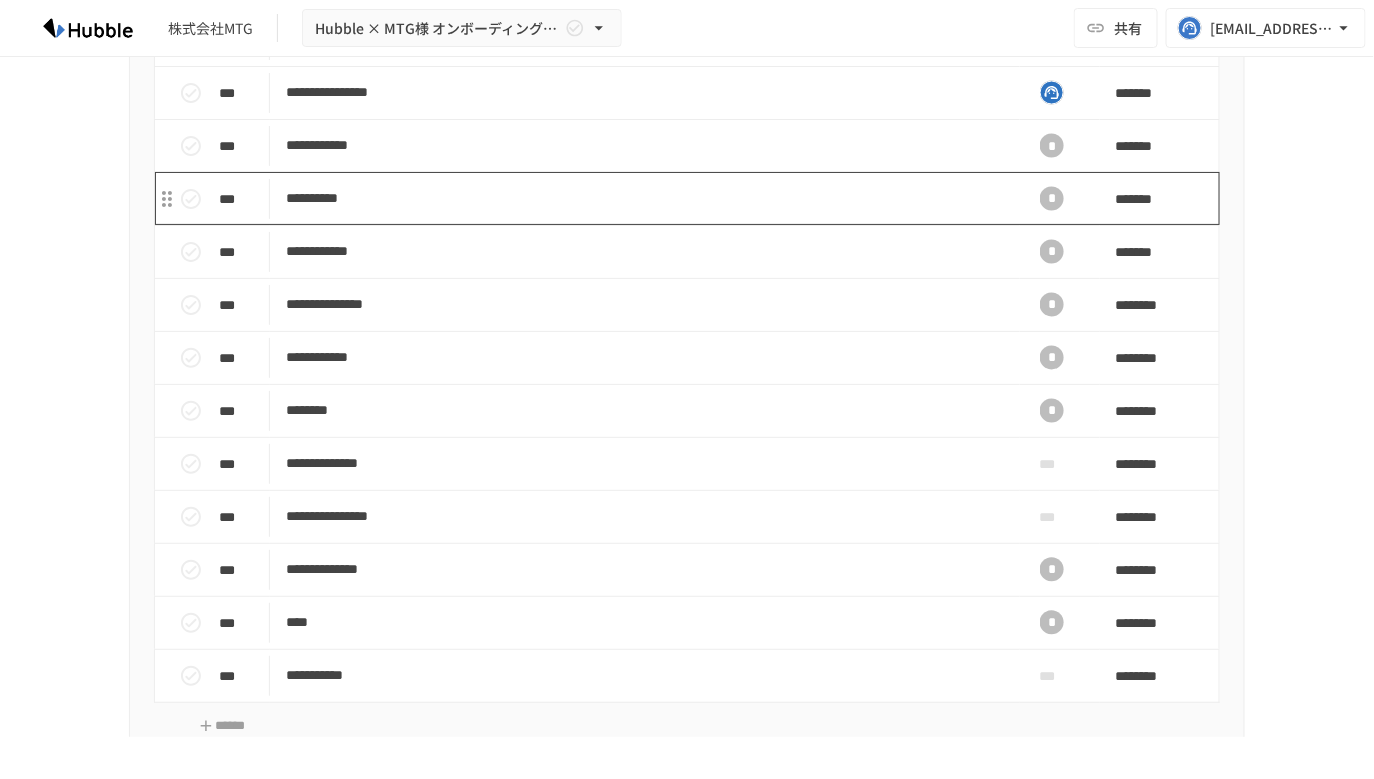 click on "**********" at bounding box center [645, 198] 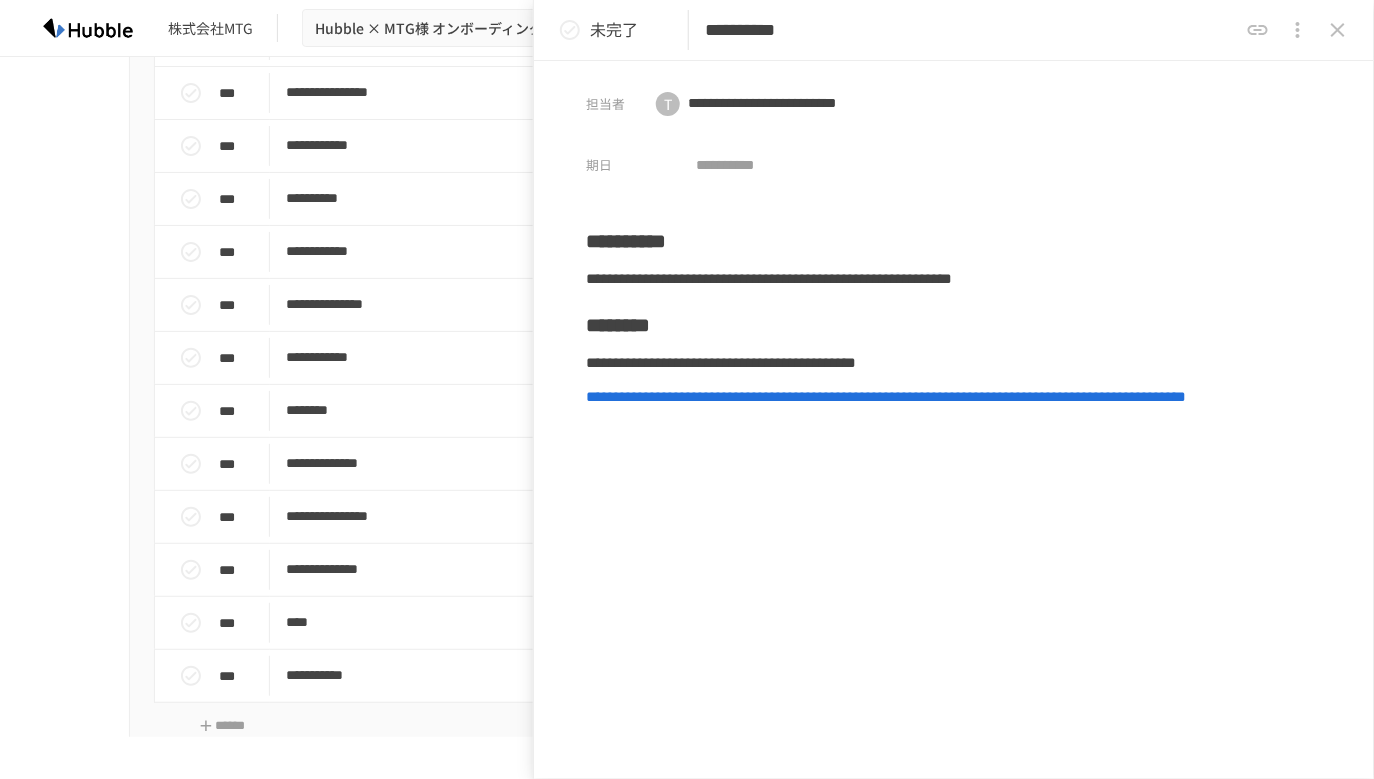 click on "**********" at bounding box center (971, 30) 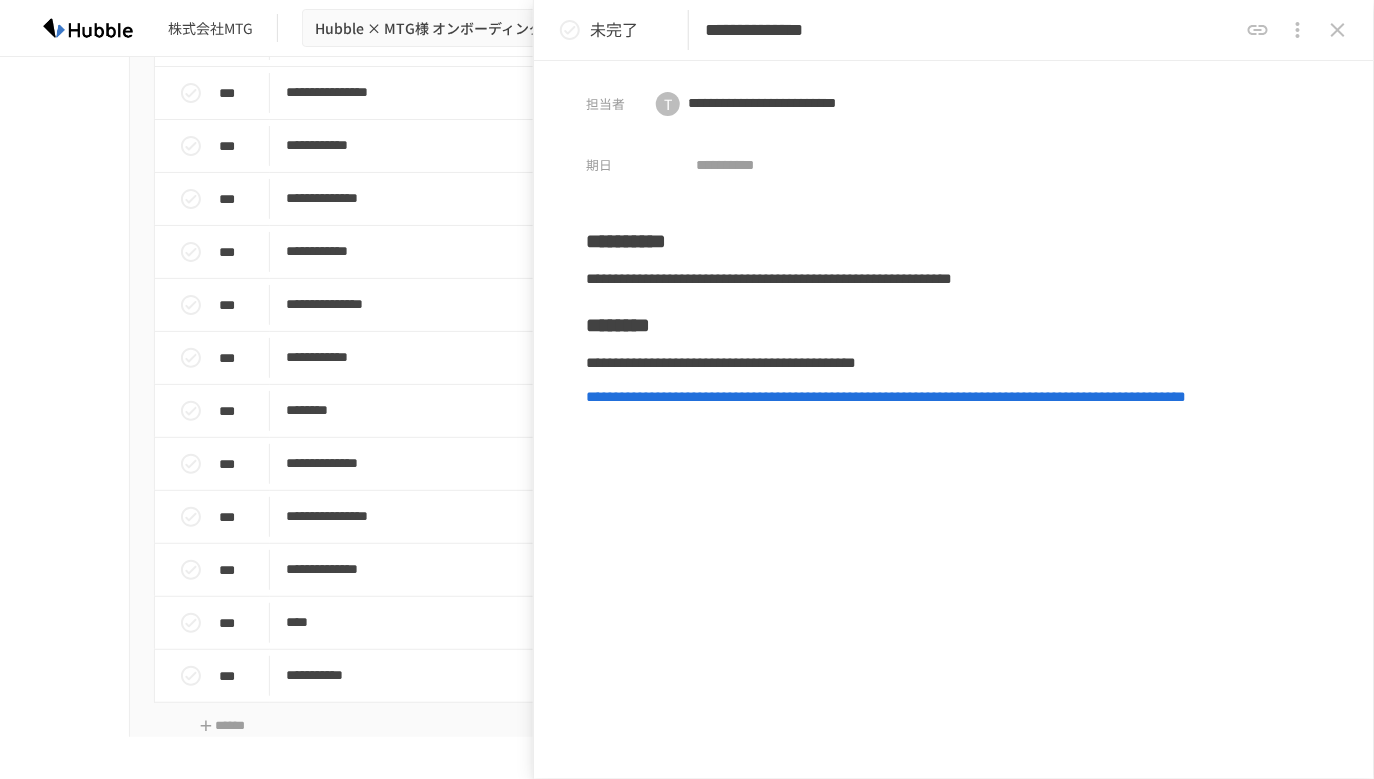 type on "**********" 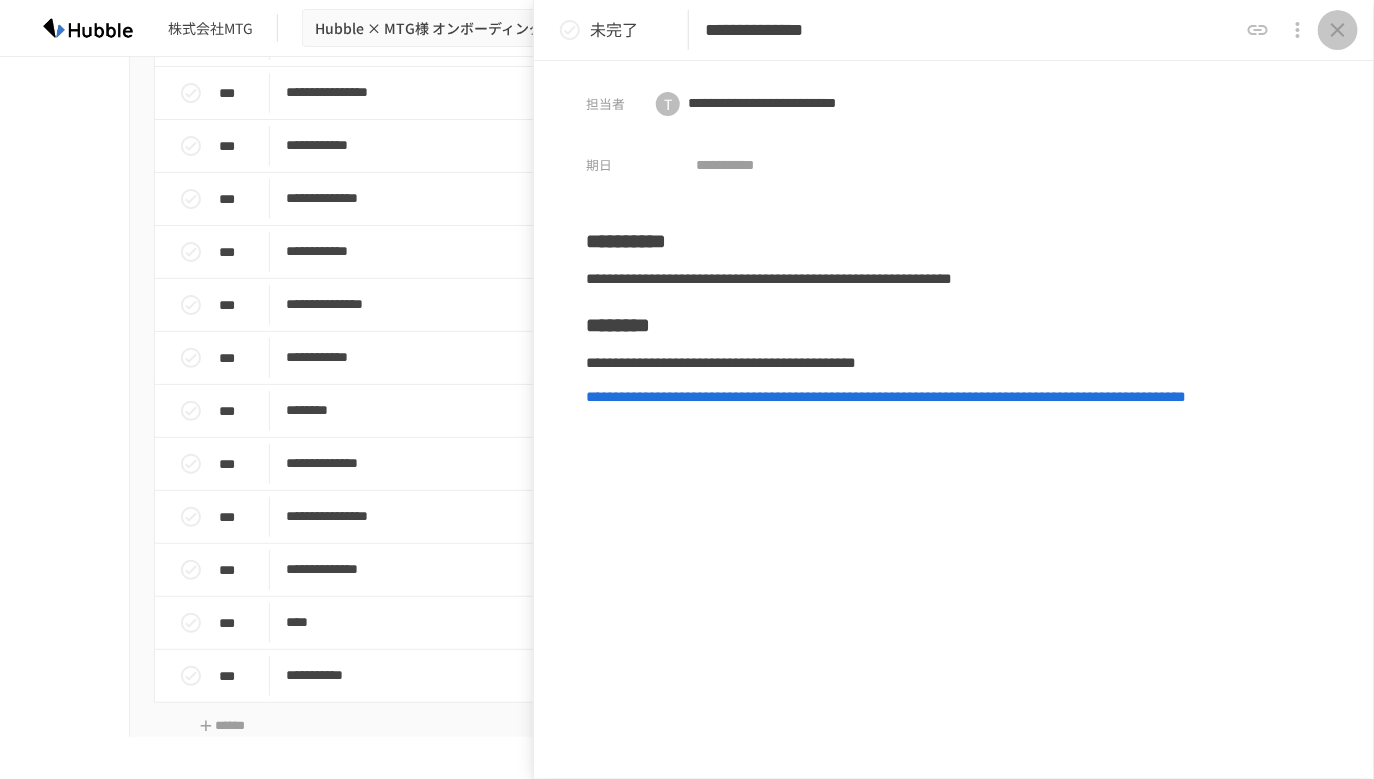 click 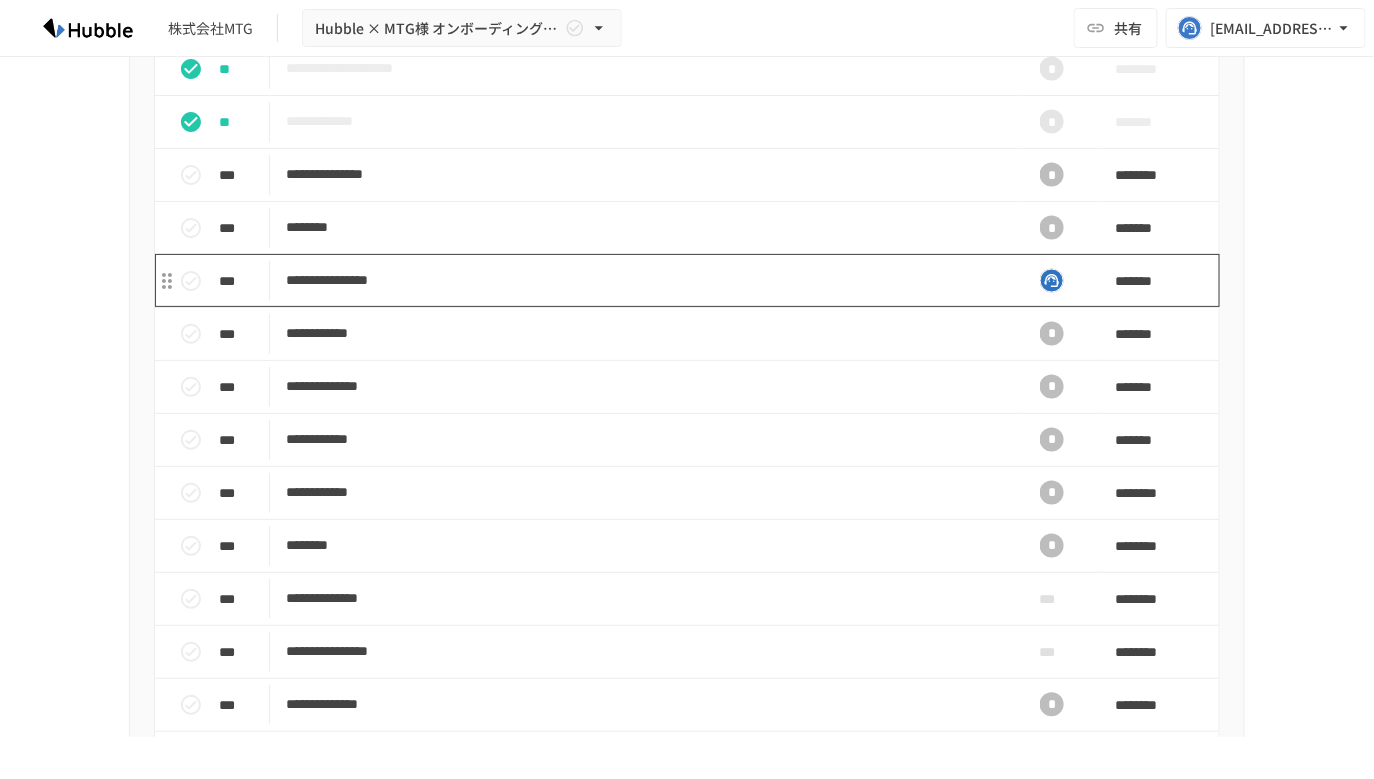 scroll, scrollTop: 3522, scrollLeft: 0, axis: vertical 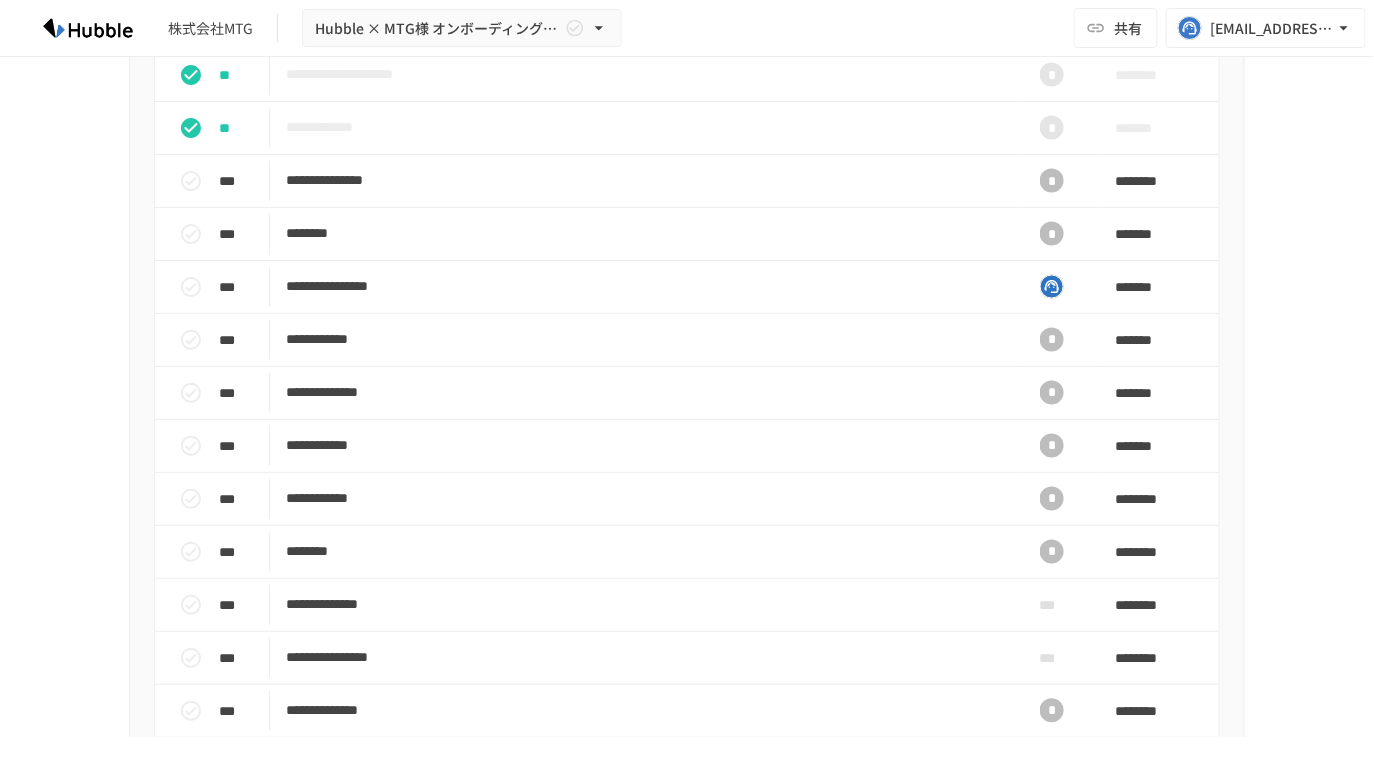 drag, startPoint x: 517, startPoint y: 333, endPoint x: 899, endPoint y: 1, distance: 506.11066 